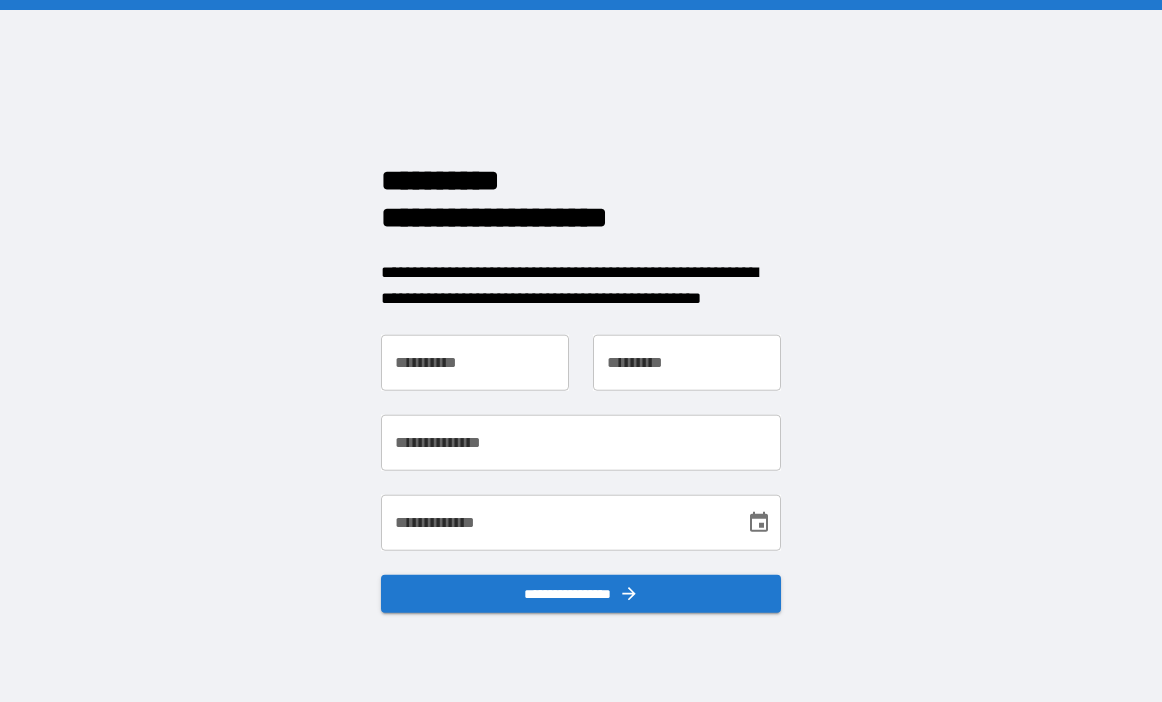 scroll, scrollTop: 0, scrollLeft: 0, axis: both 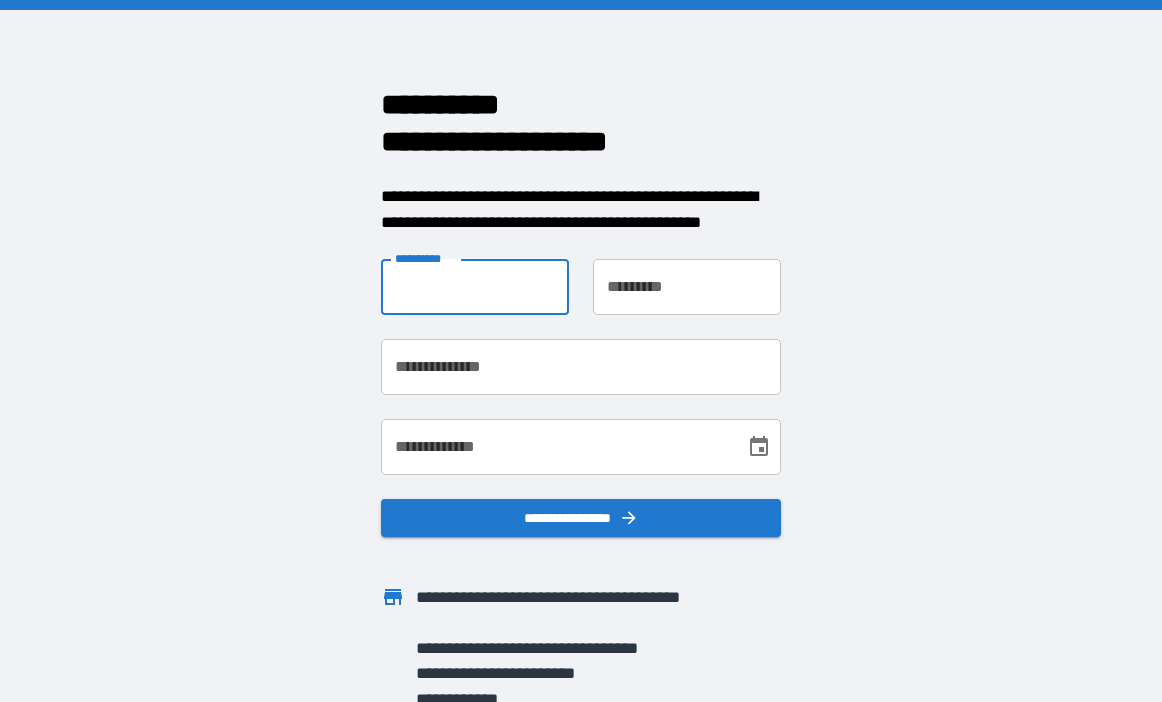 click on "**********" at bounding box center (475, 287) 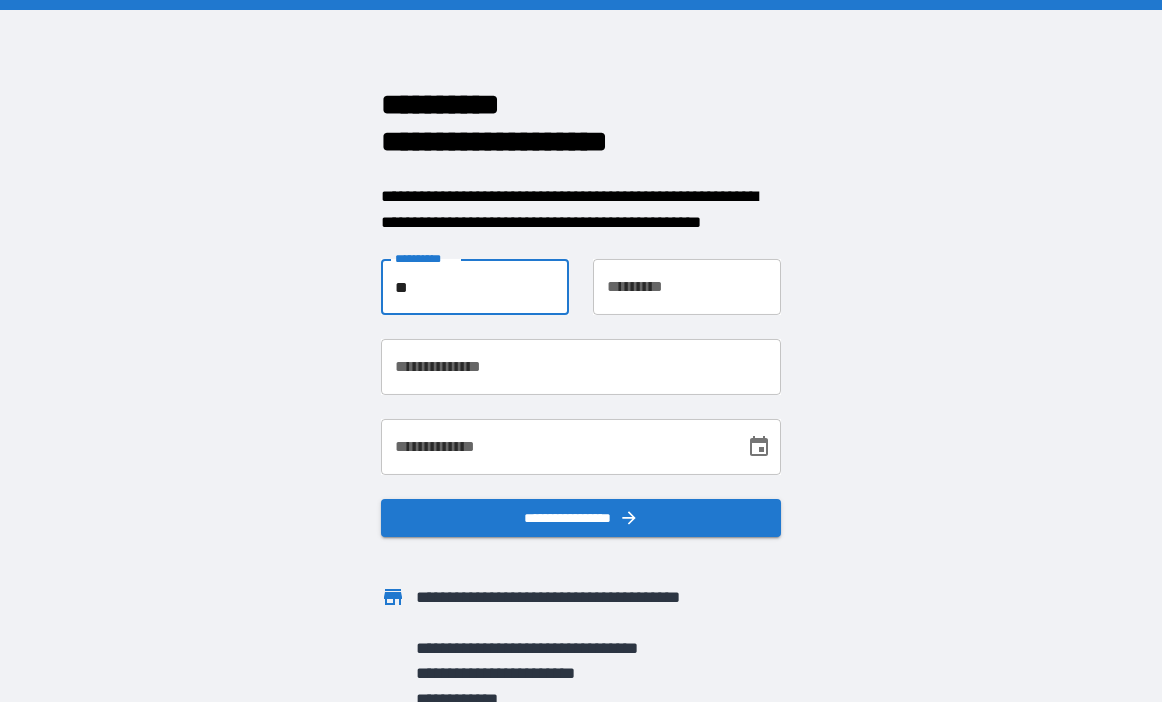 type on "*" 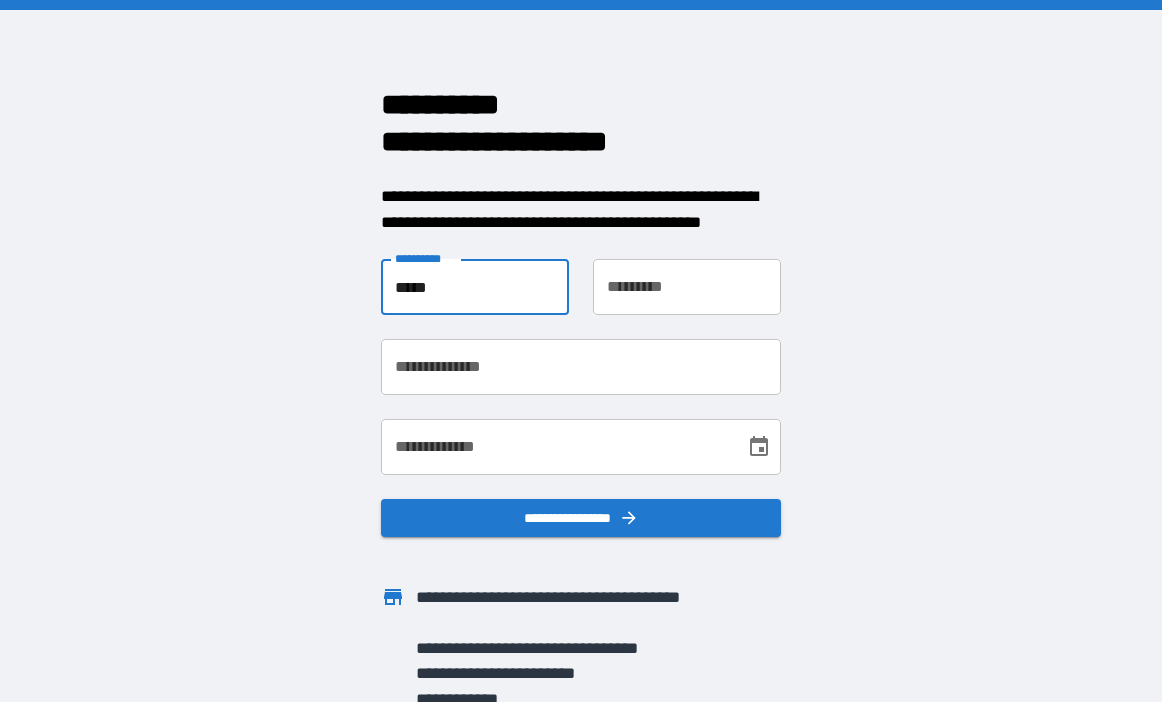 type on "*****" 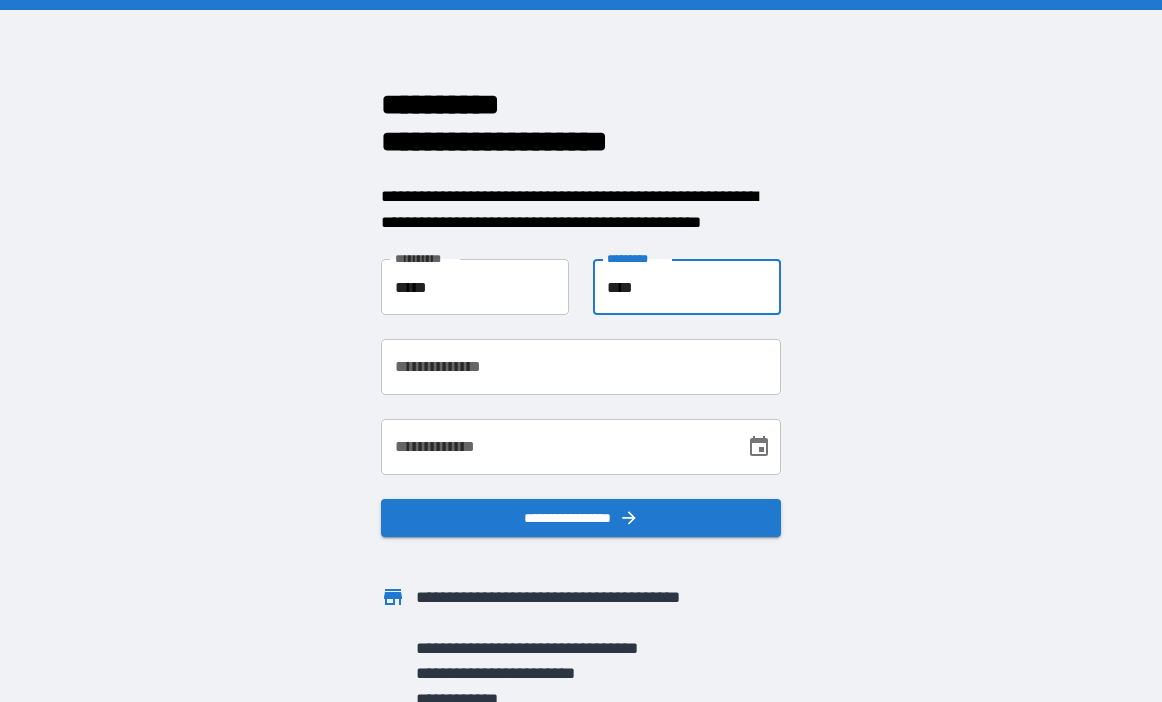 type on "****" 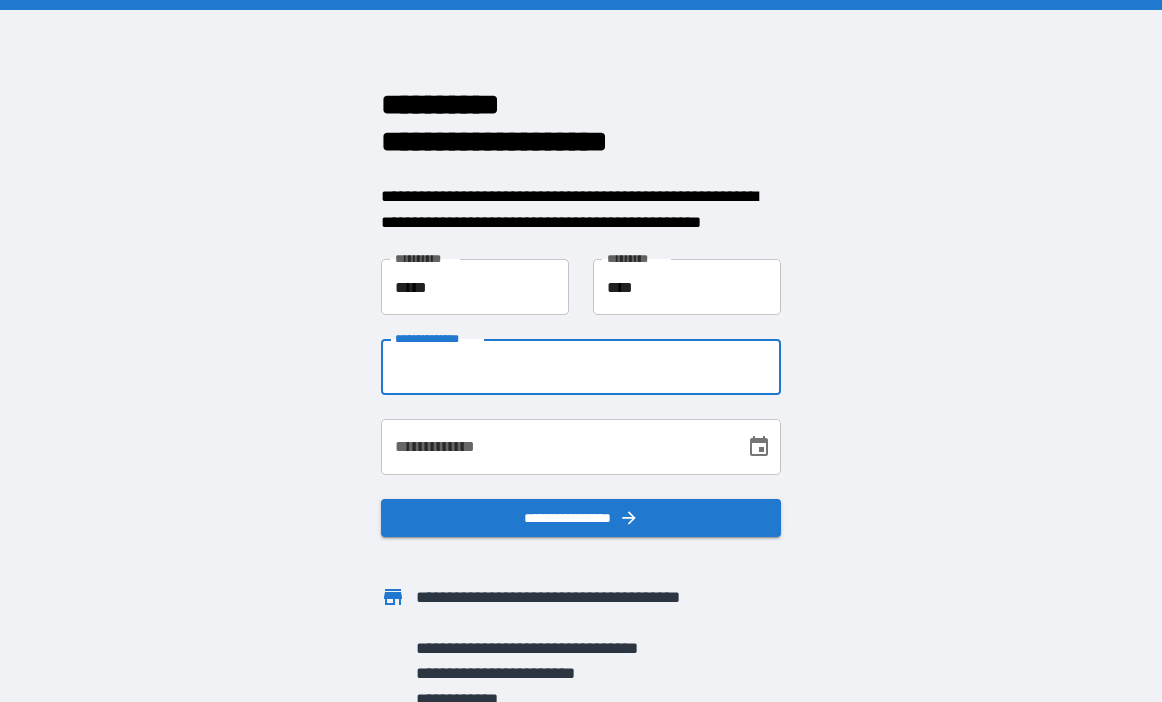 click on "**********" at bounding box center [581, 367] 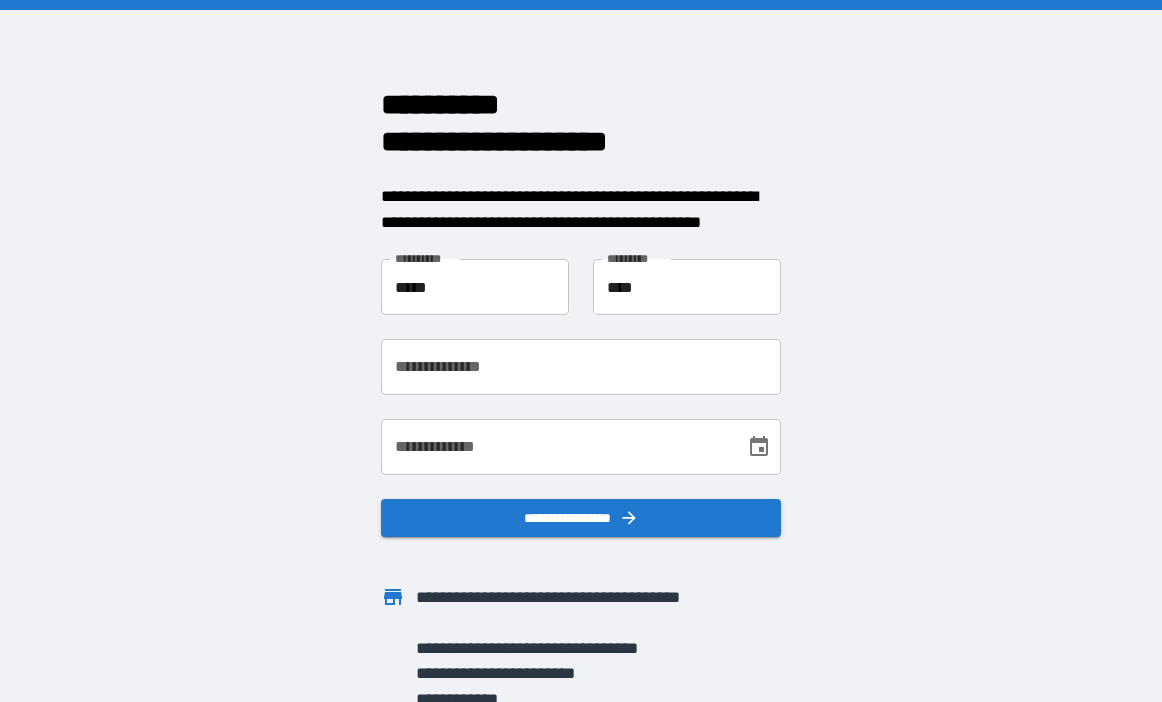 click on "**********" at bounding box center [581, 351] 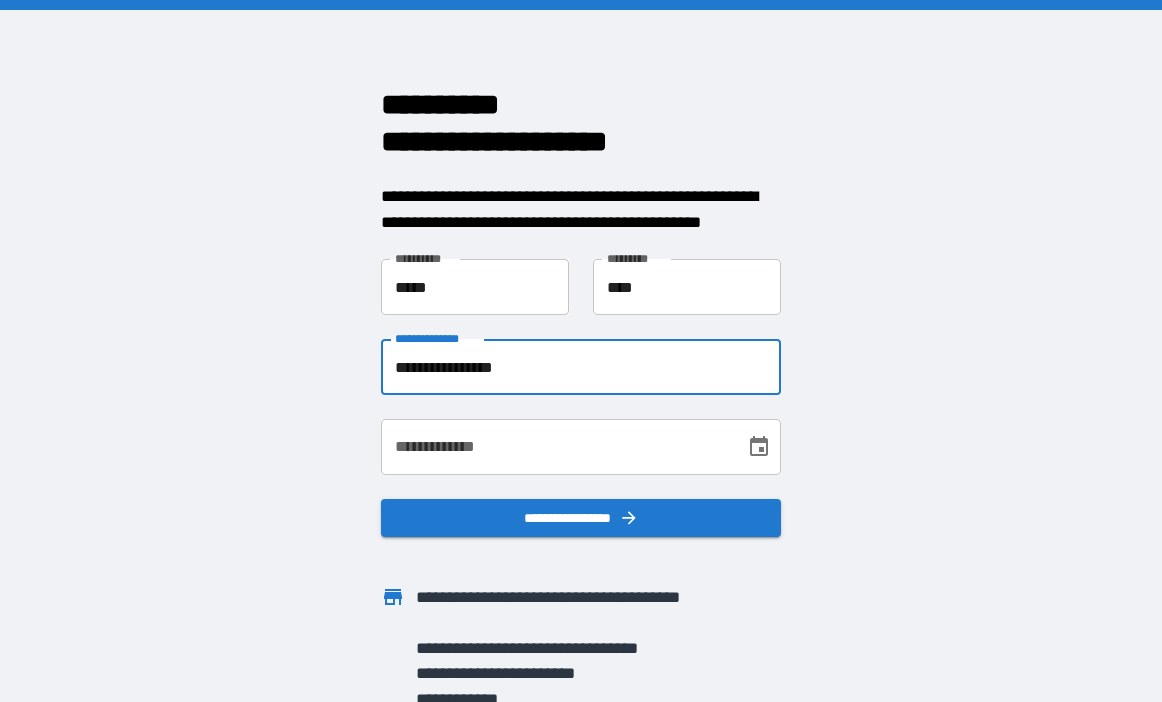 type on "**********" 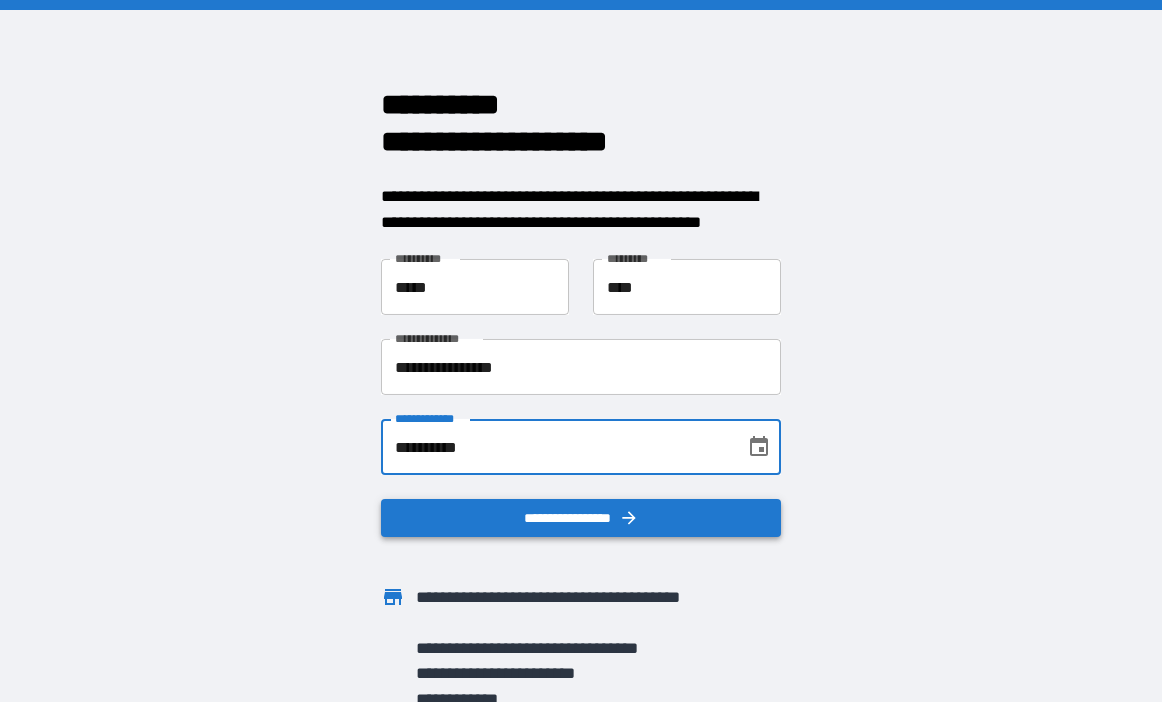 type on "**********" 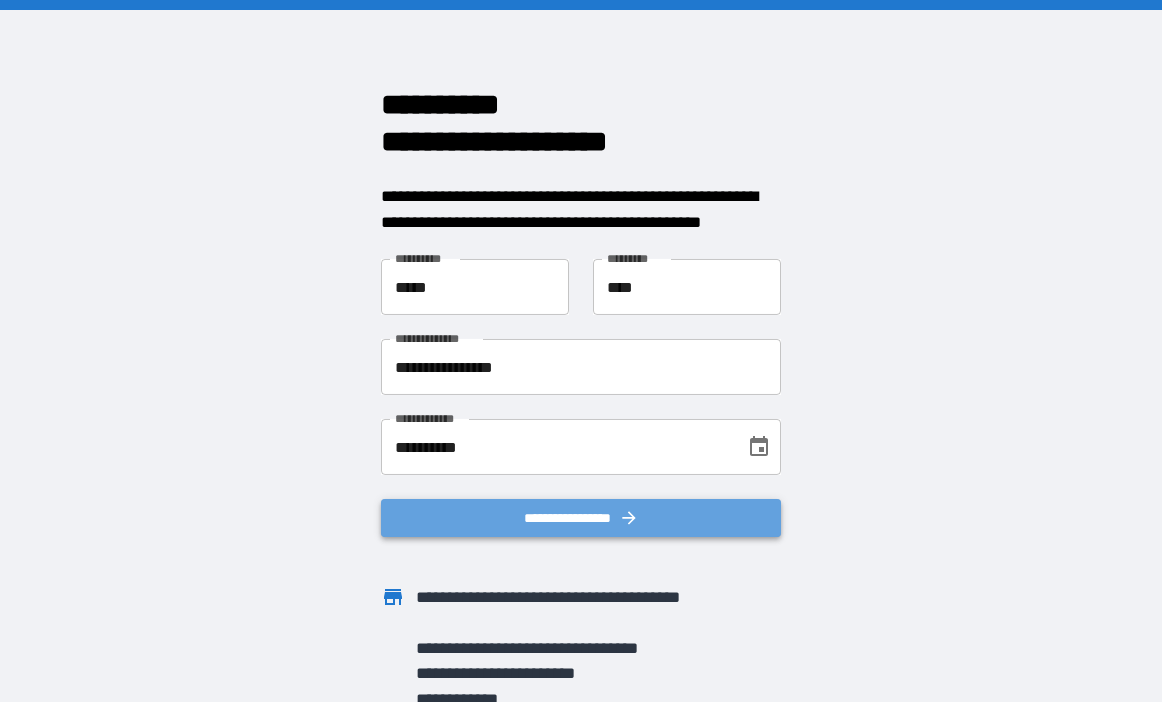 click 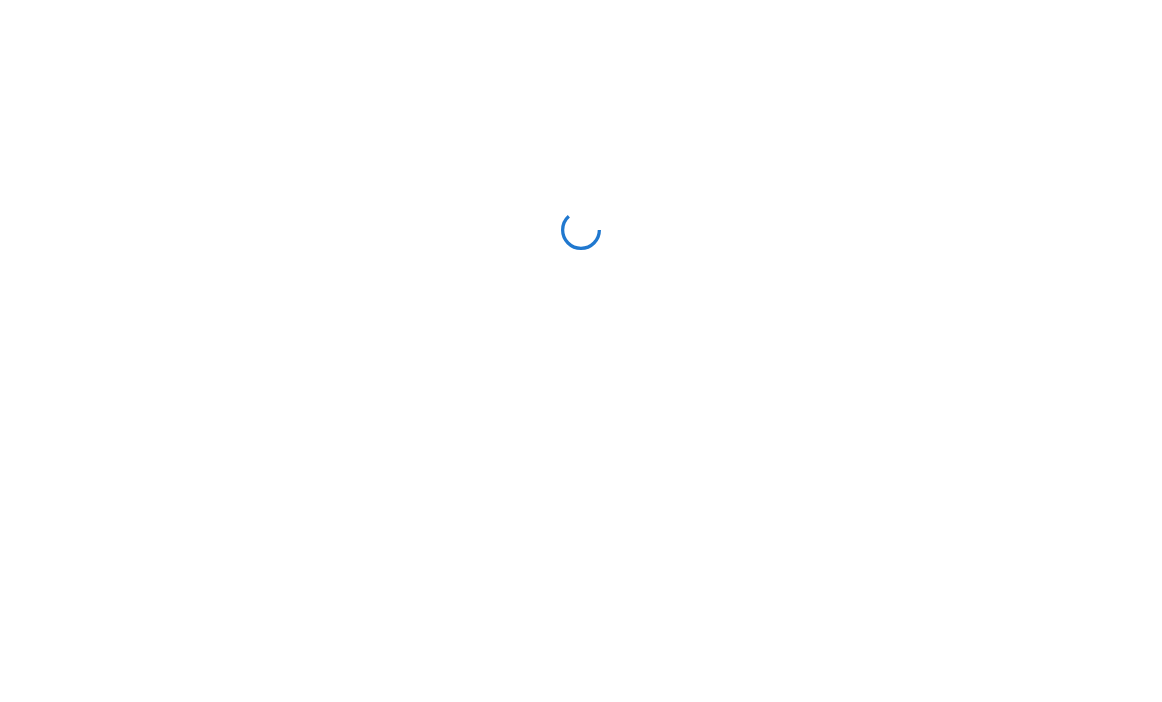 scroll, scrollTop: 0, scrollLeft: 0, axis: both 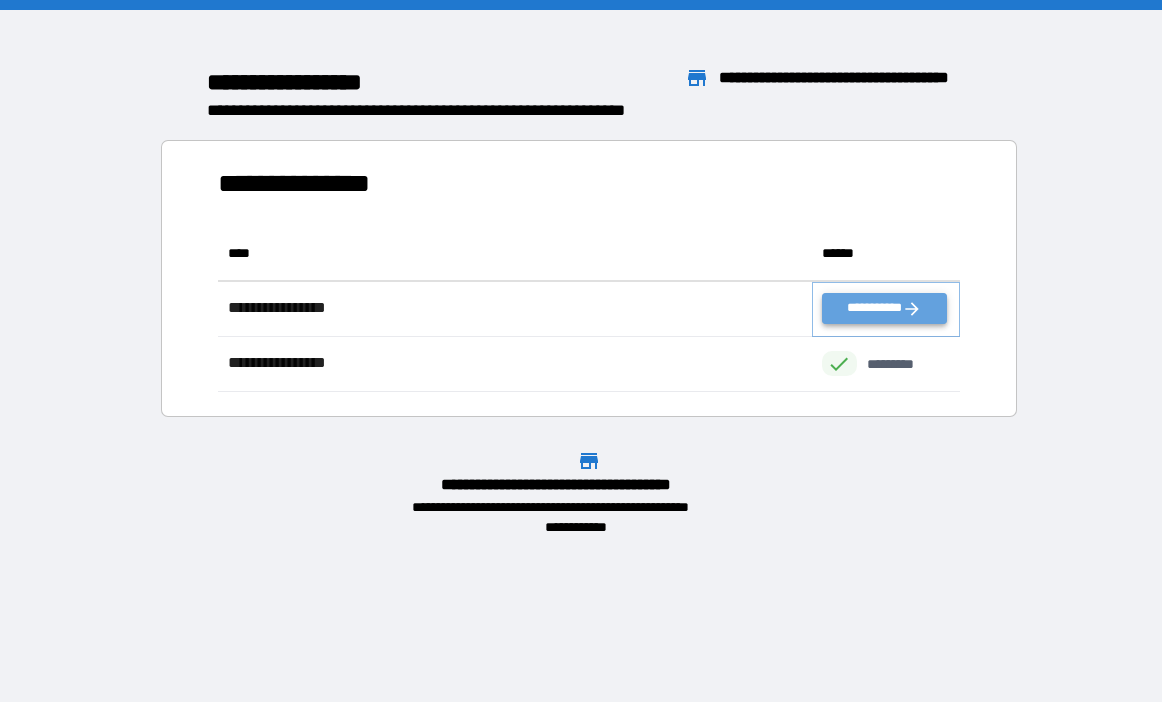 click on "**********" at bounding box center (884, 308) 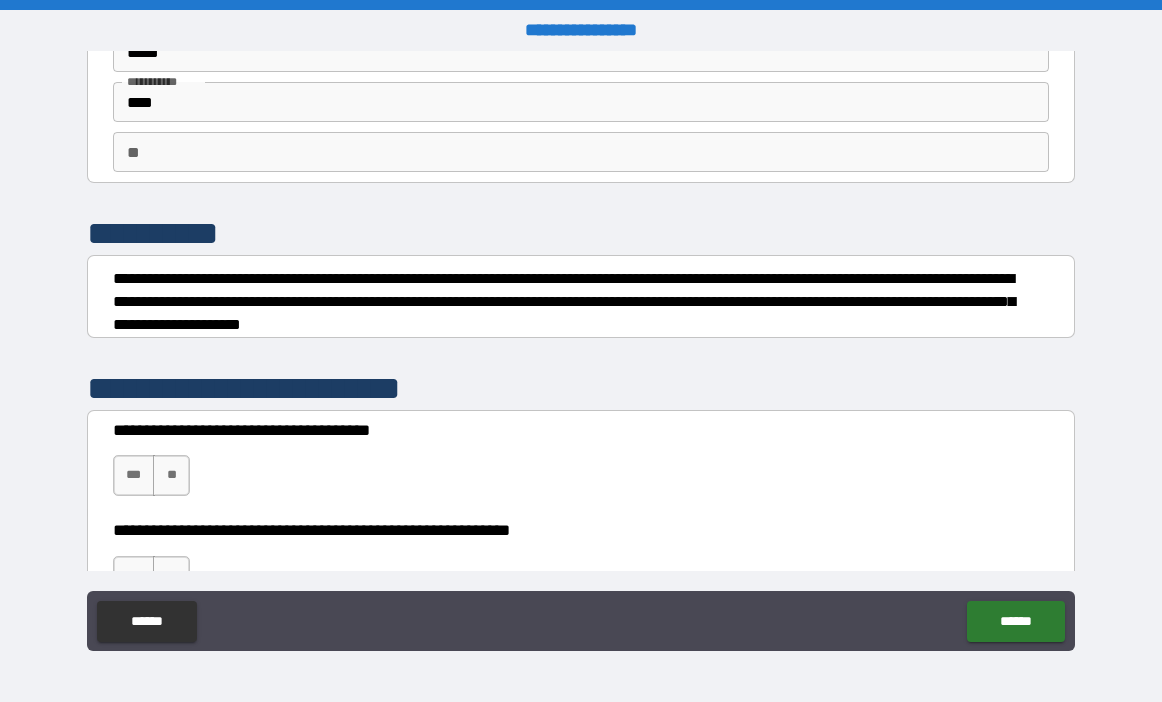 scroll, scrollTop: 200, scrollLeft: 0, axis: vertical 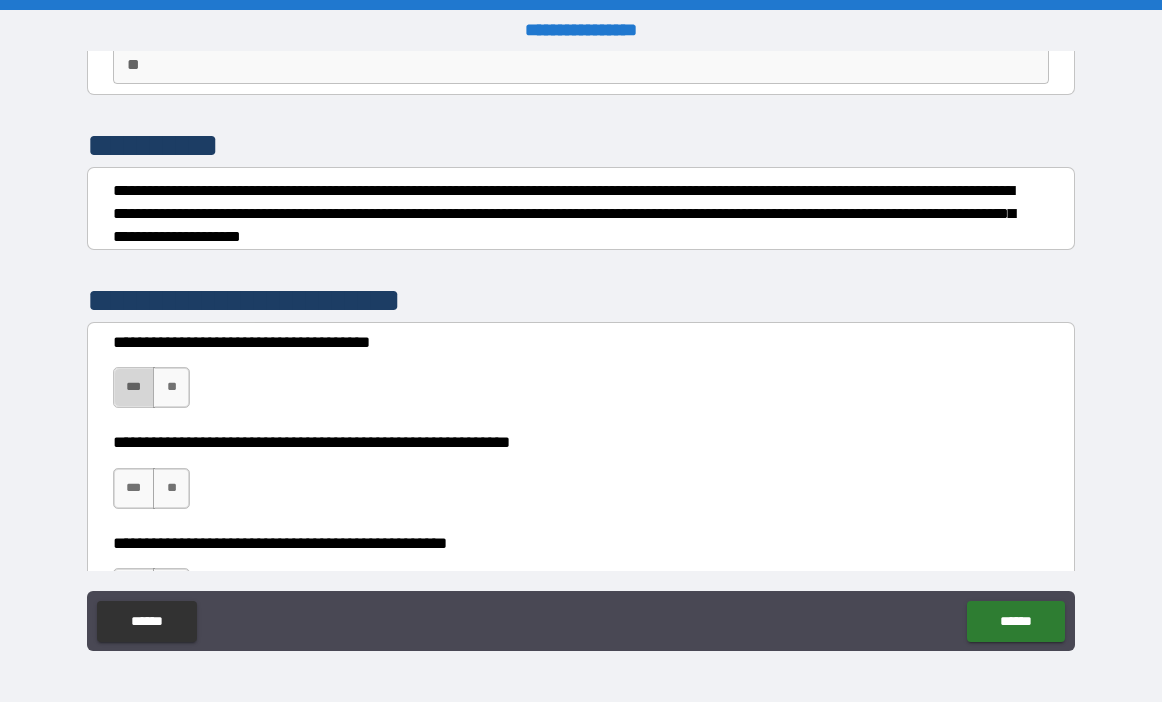 click on "***" at bounding box center [134, 387] 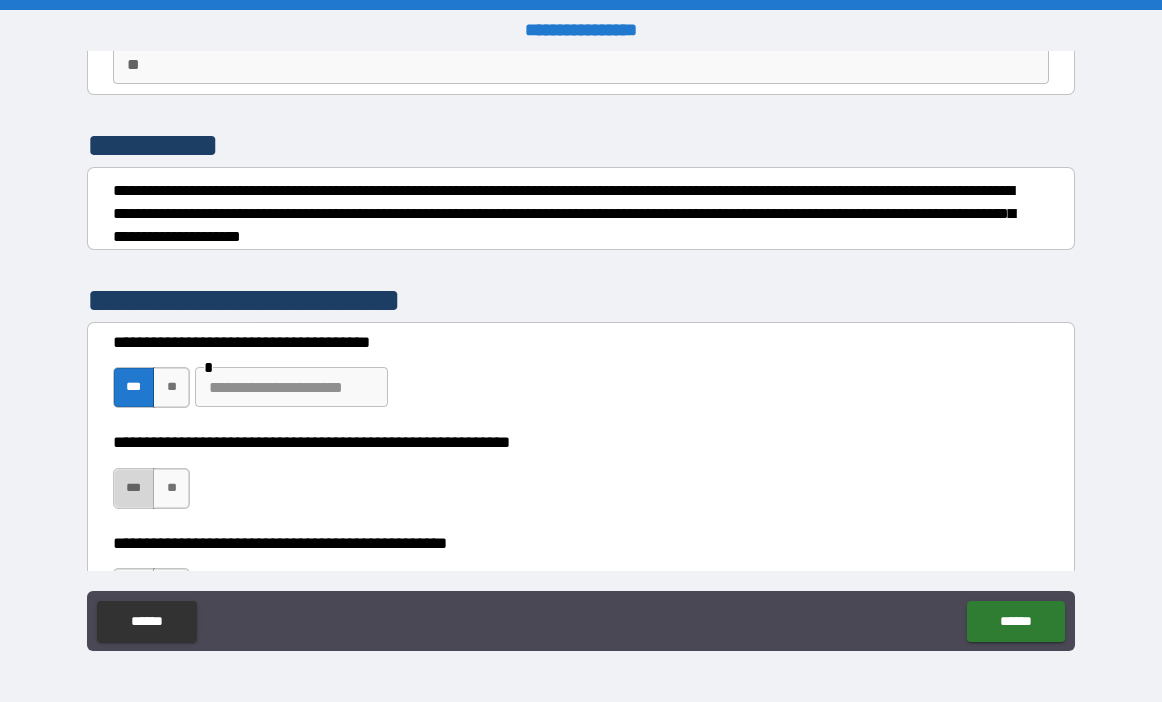 click on "***" at bounding box center (134, 488) 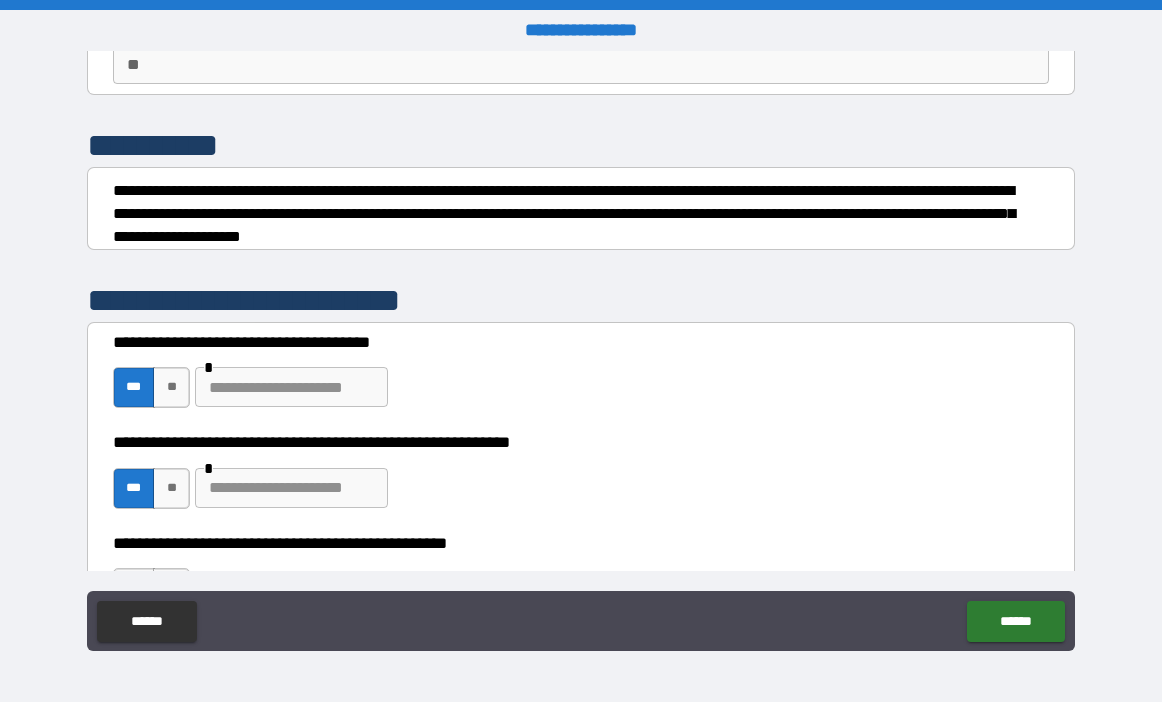 scroll, scrollTop: 300, scrollLeft: 0, axis: vertical 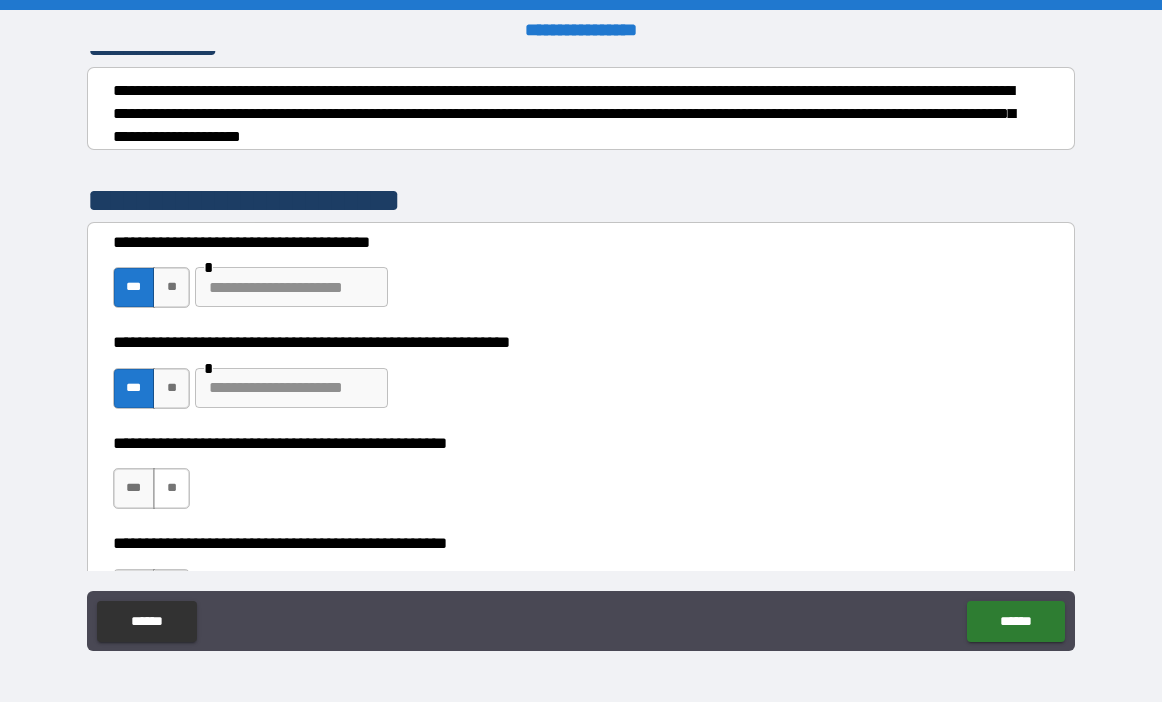 click on "**" at bounding box center (171, 488) 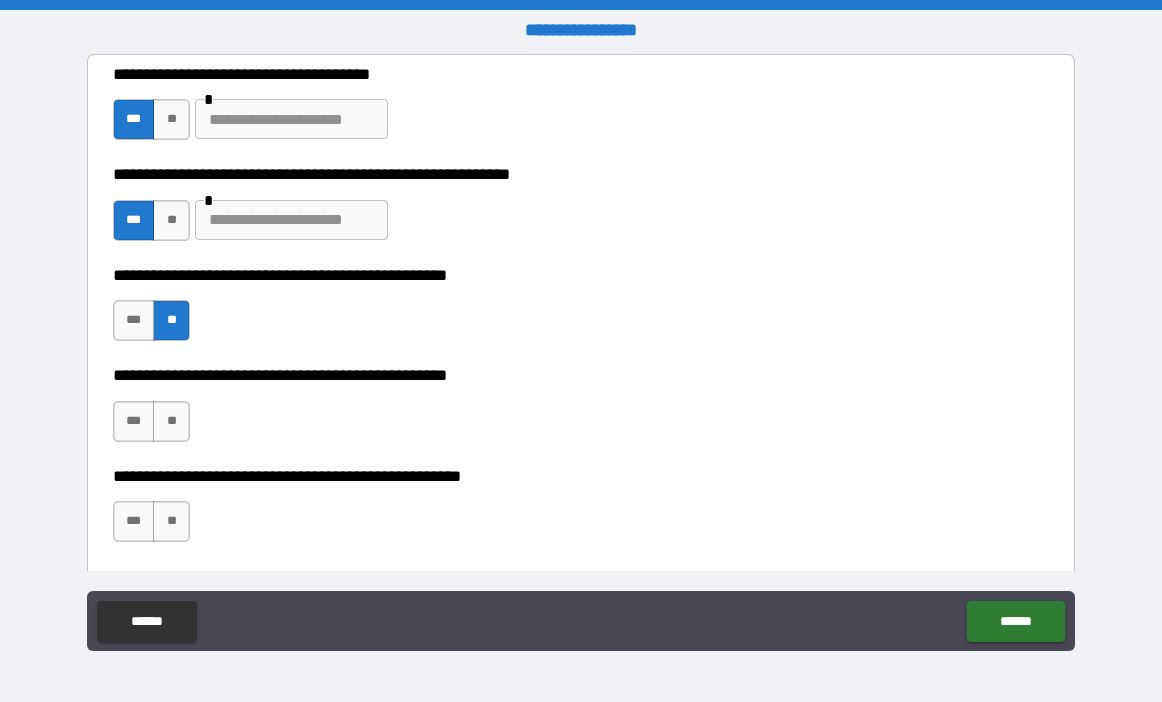 scroll, scrollTop: 500, scrollLeft: 0, axis: vertical 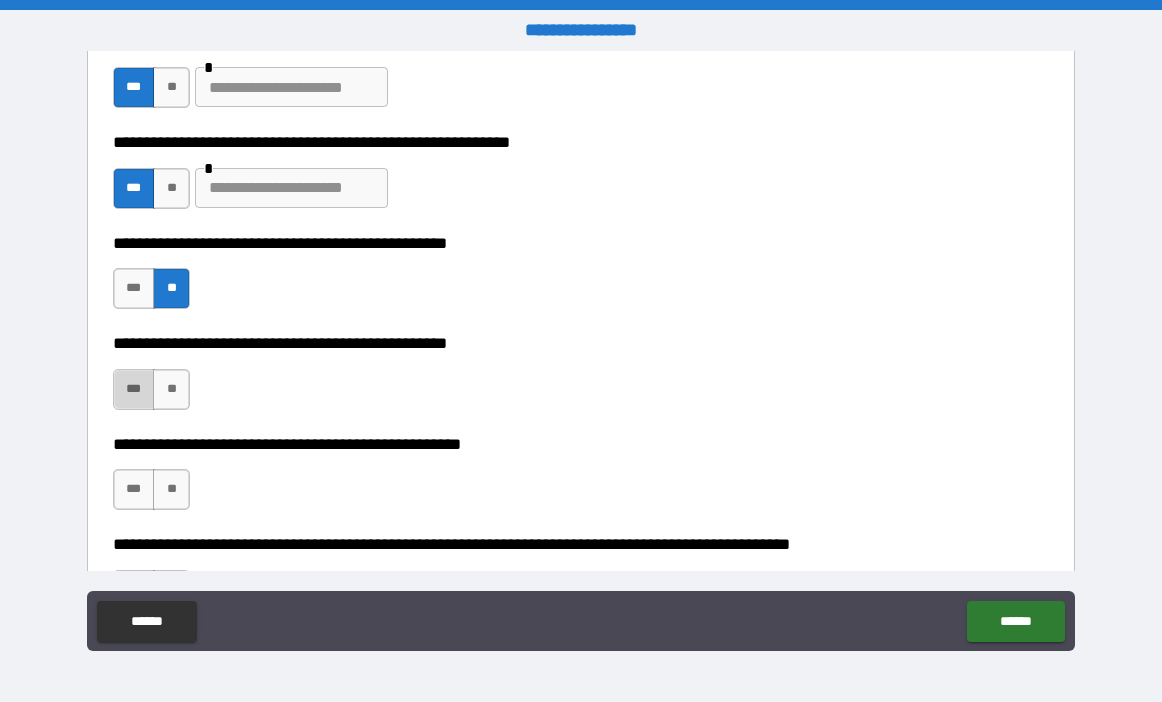 click on "***" at bounding box center [134, 389] 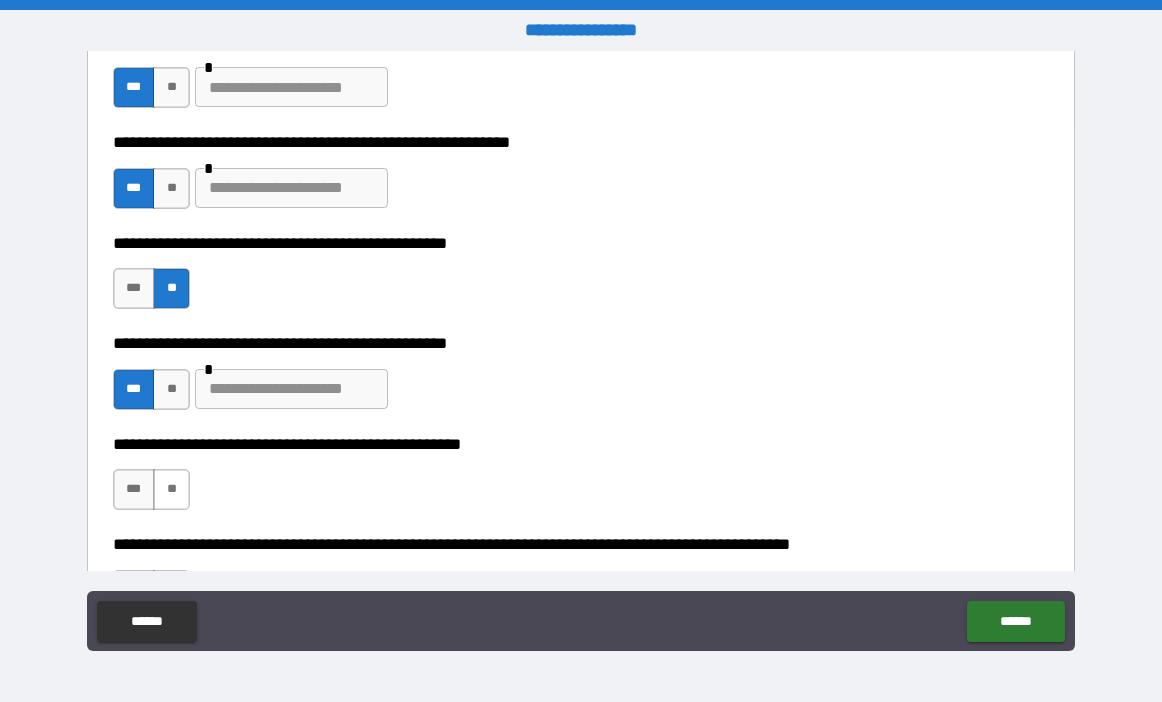 click on "**" at bounding box center (171, 489) 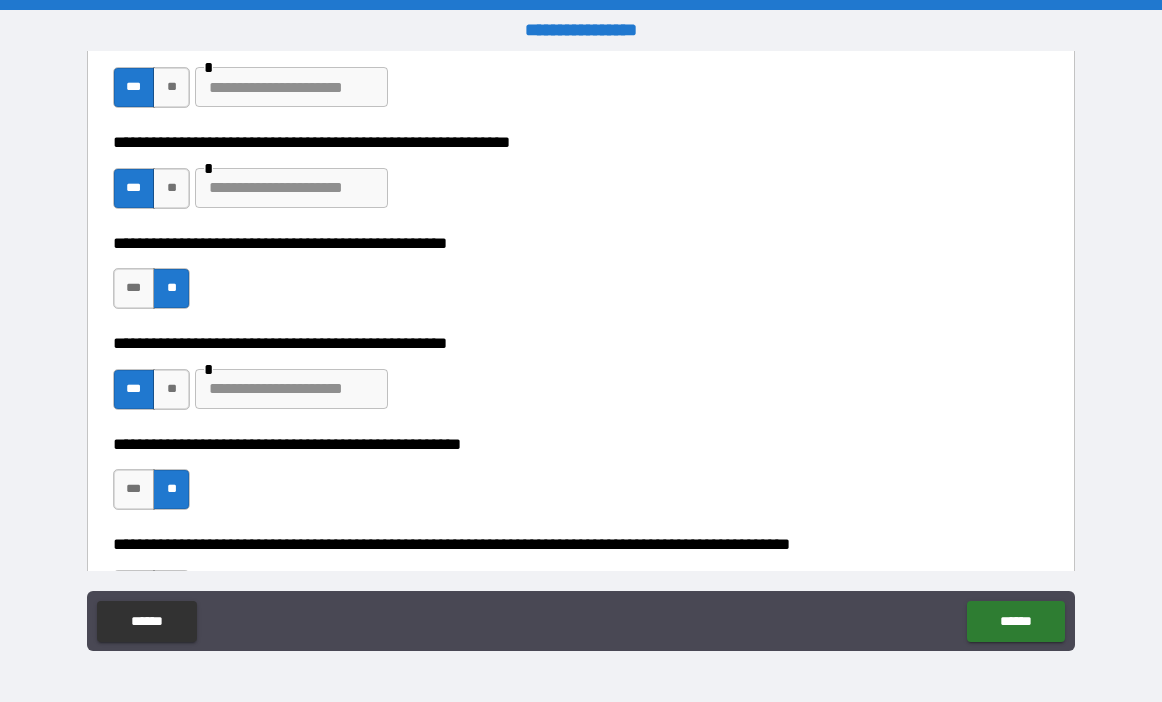 scroll, scrollTop: 600, scrollLeft: 0, axis: vertical 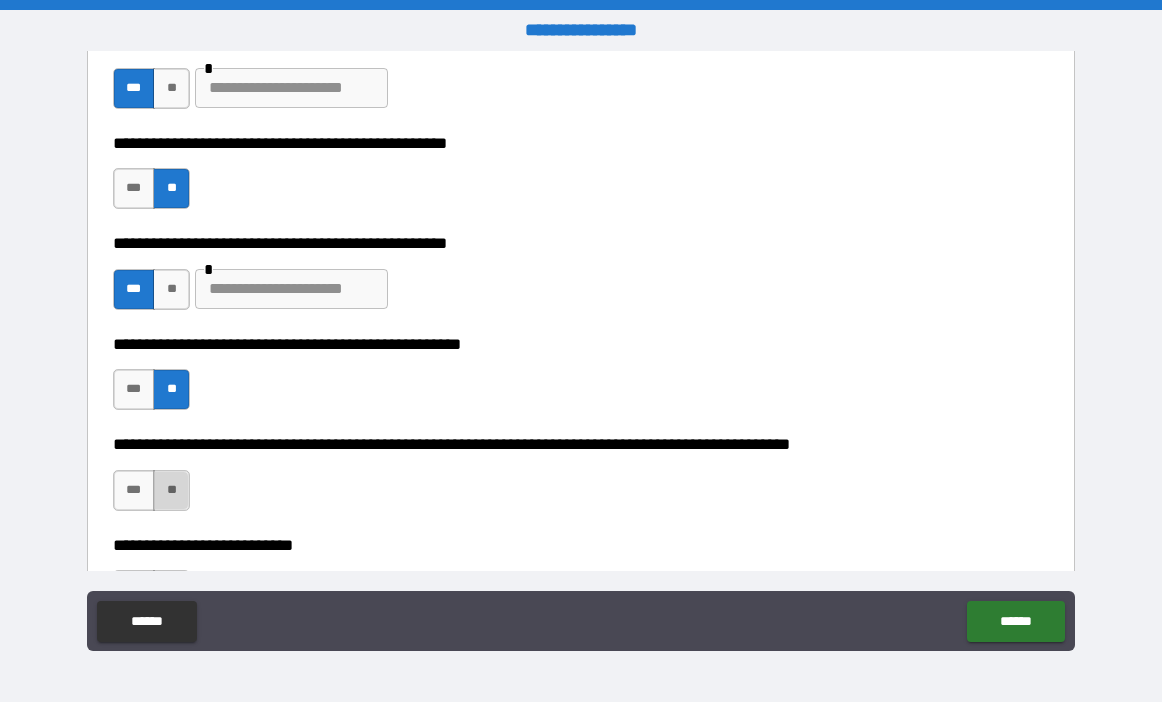 click on "**" at bounding box center [171, 490] 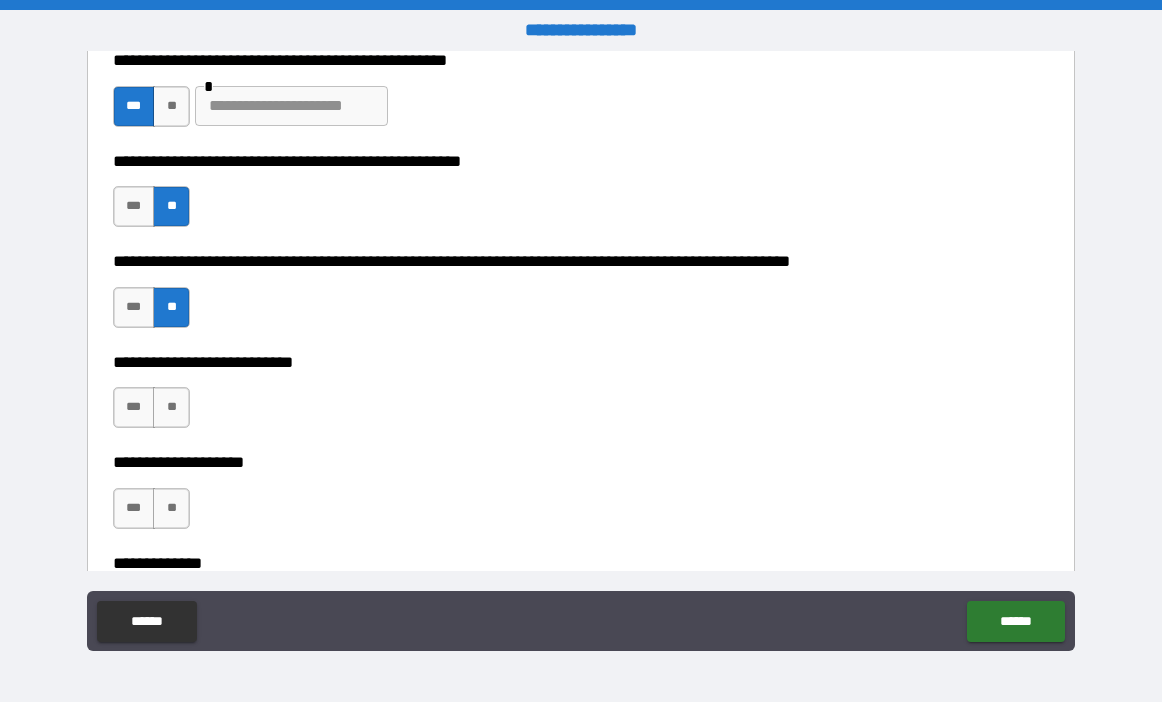 scroll, scrollTop: 800, scrollLeft: 0, axis: vertical 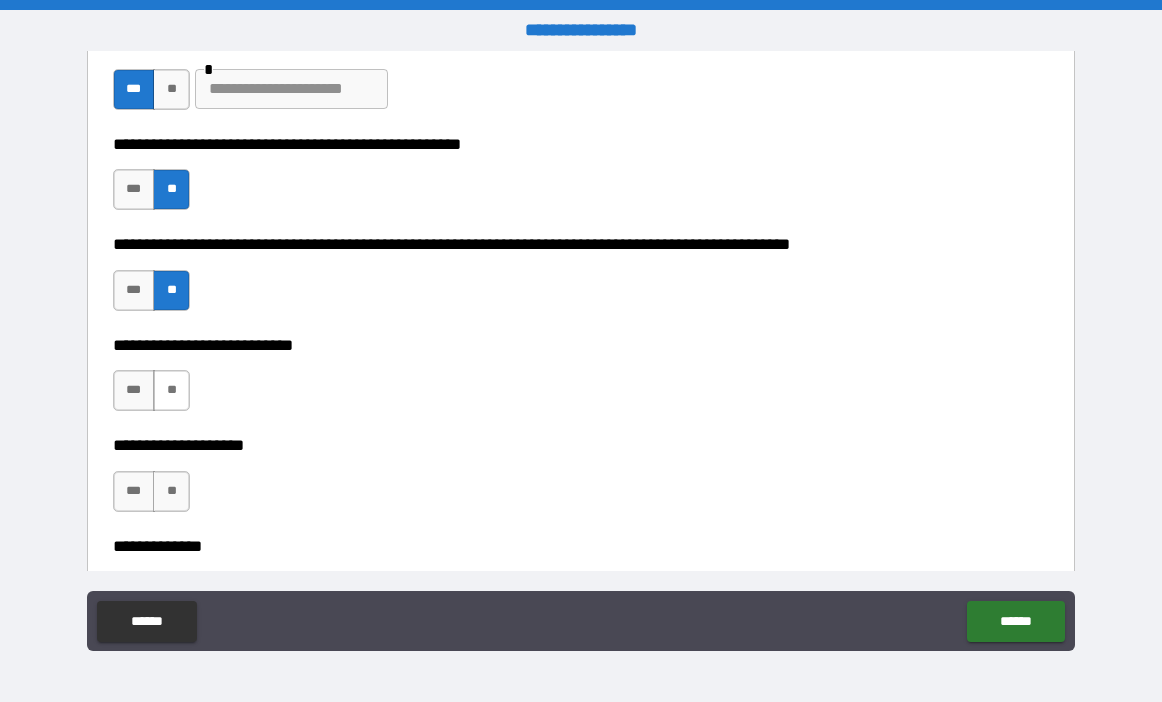 click on "**" at bounding box center [171, 390] 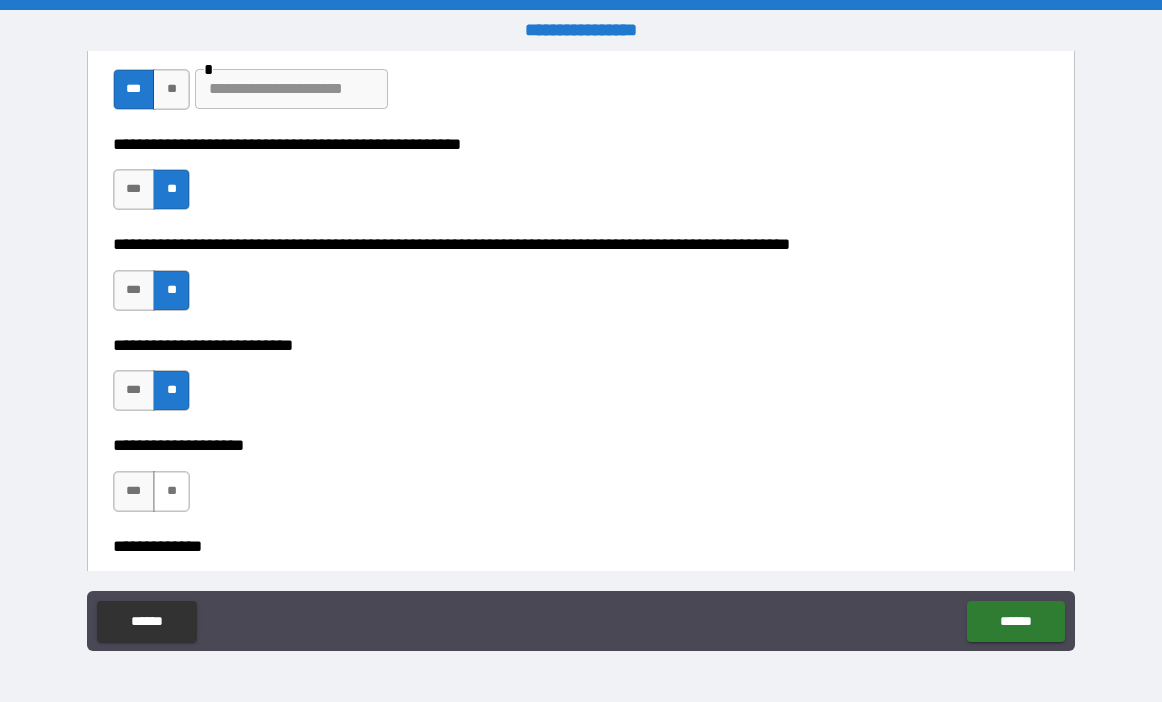 click on "**" at bounding box center (171, 491) 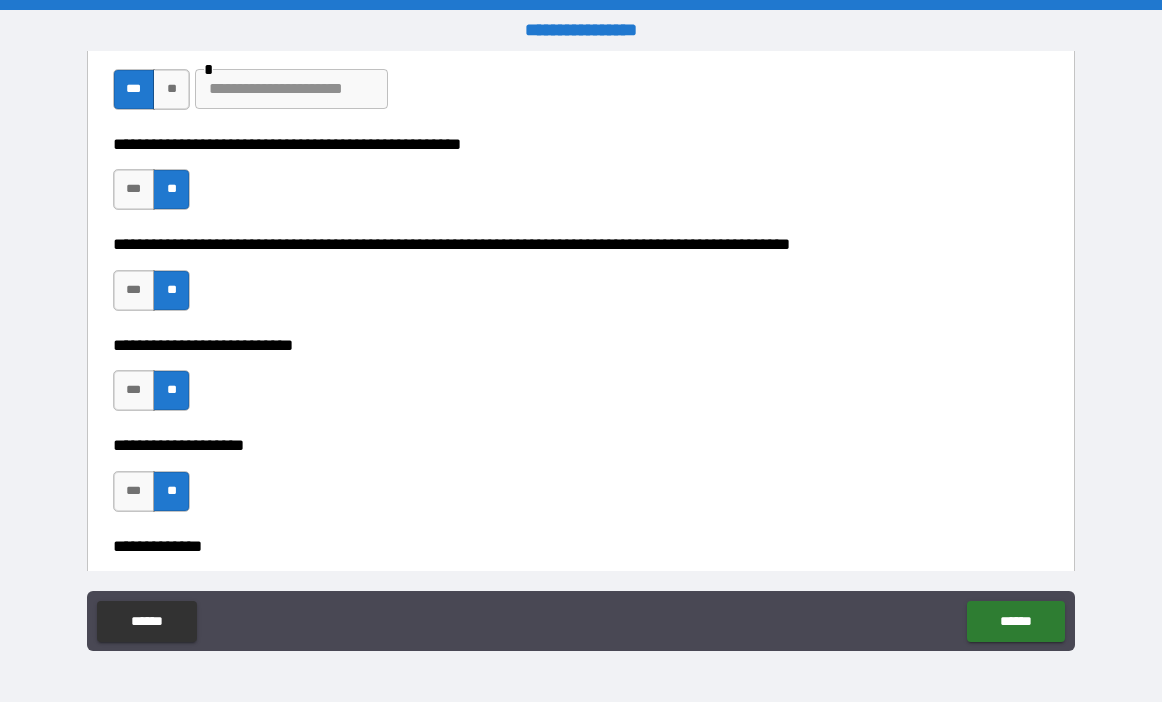 scroll, scrollTop: 900, scrollLeft: 0, axis: vertical 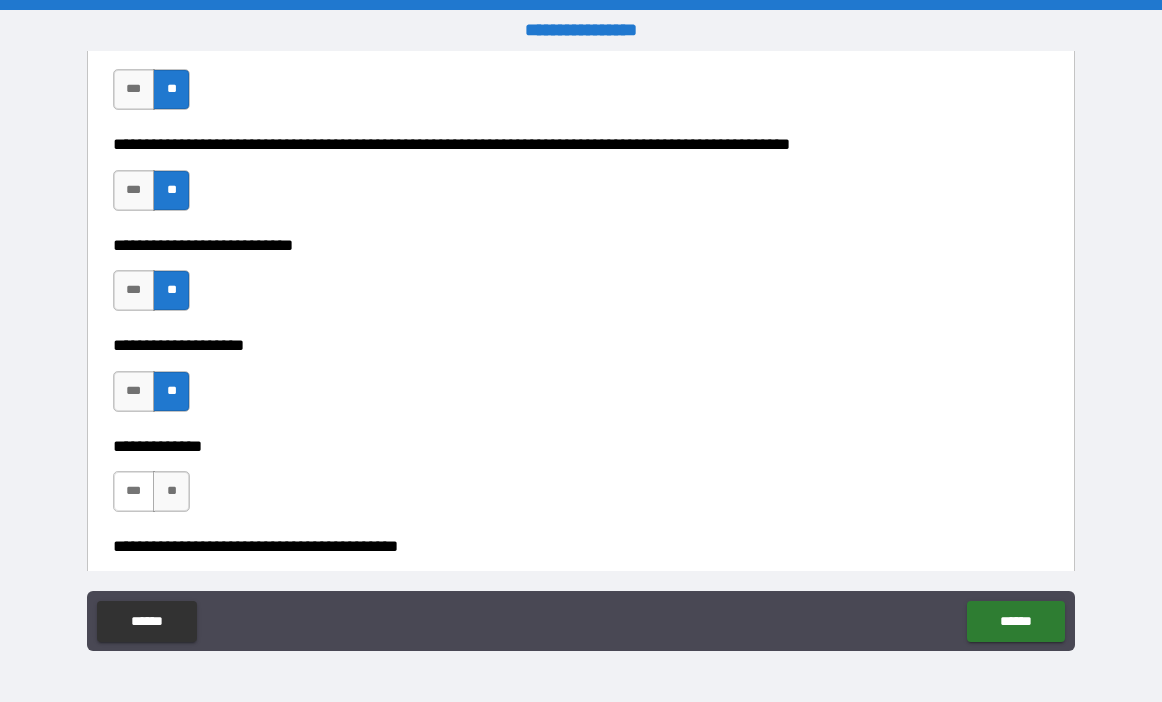 click on "***" at bounding box center [134, 491] 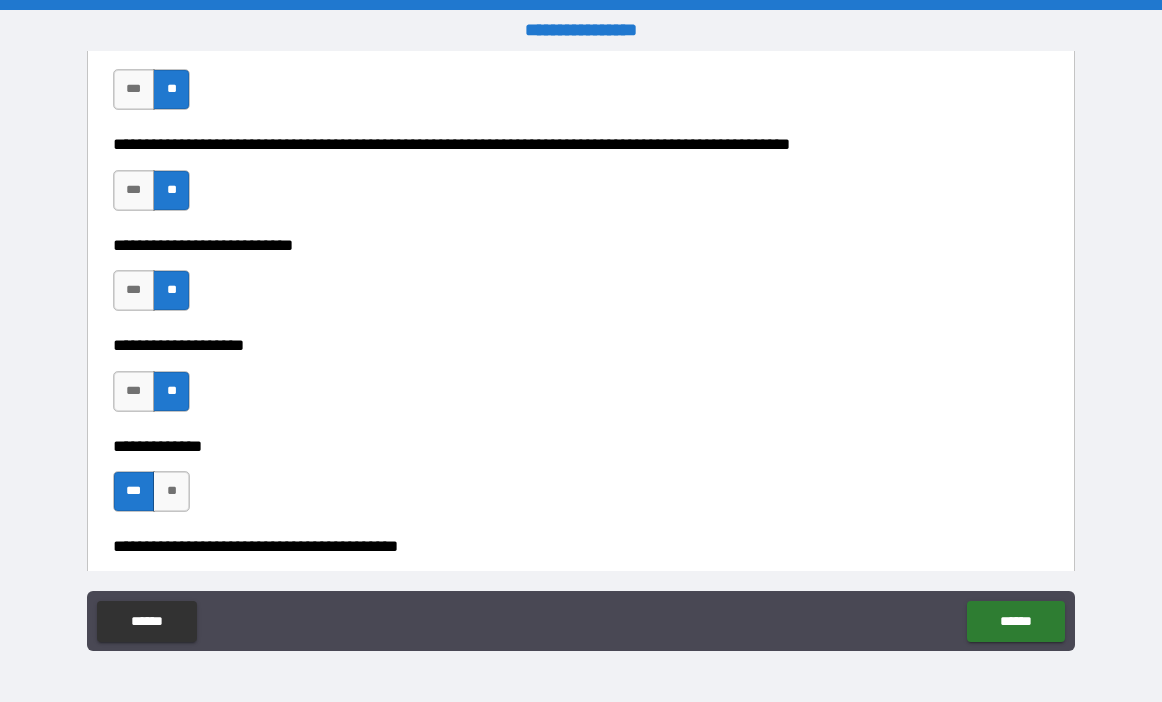 scroll, scrollTop: 1100, scrollLeft: 0, axis: vertical 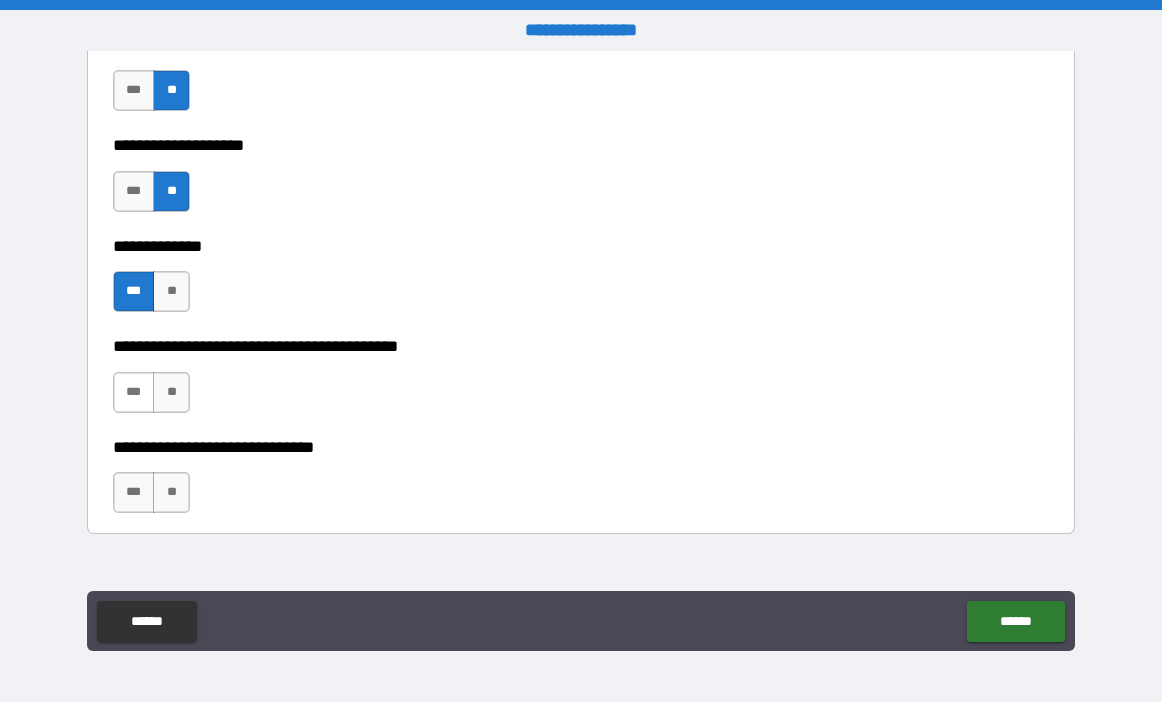 click on "***" at bounding box center [134, 392] 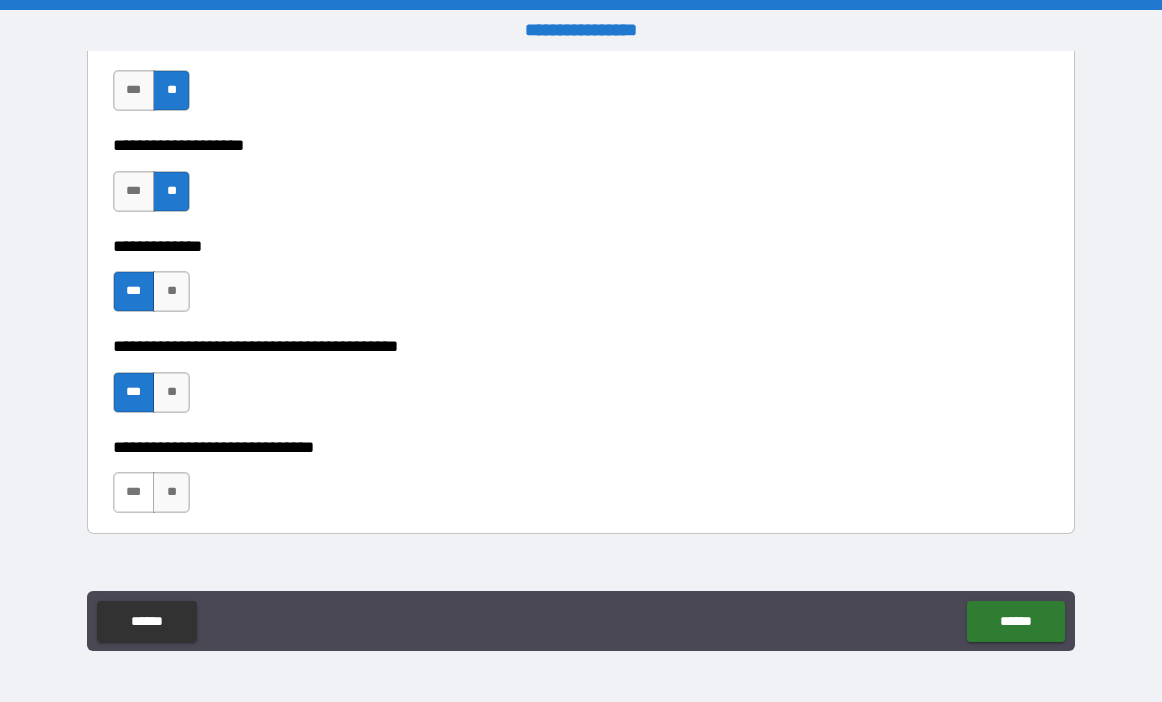 click on "***" at bounding box center (134, 492) 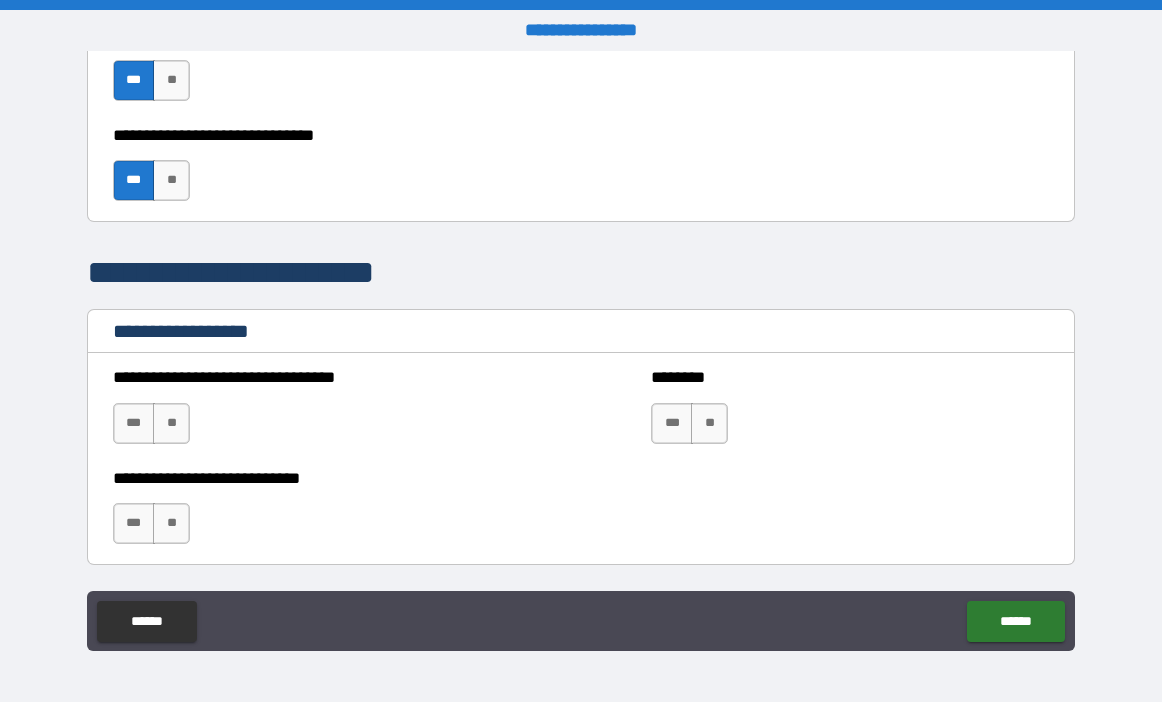 scroll, scrollTop: 1500, scrollLeft: 0, axis: vertical 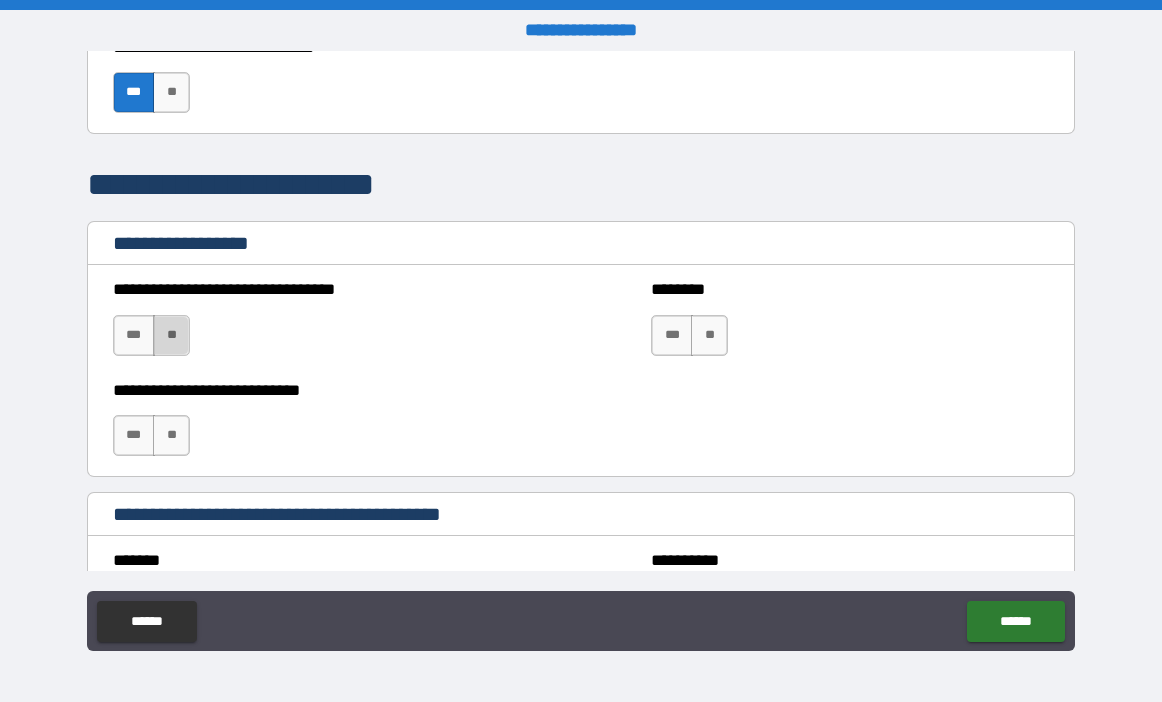 click on "**" at bounding box center [171, 335] 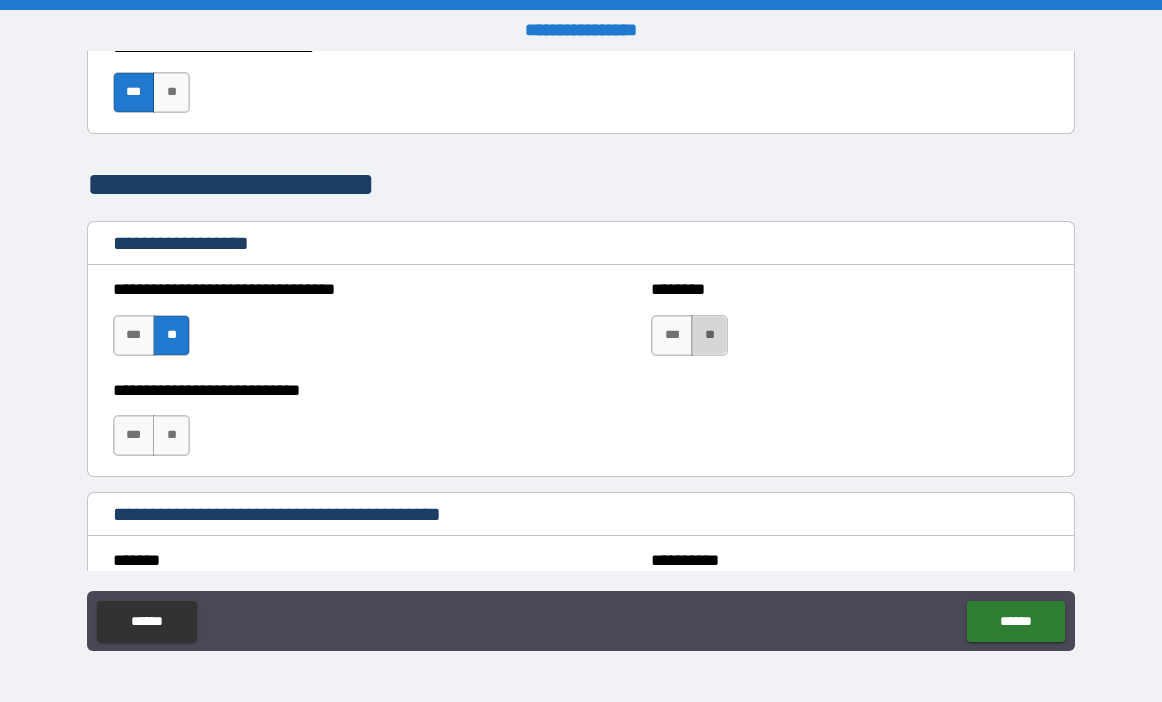 click on "**" at bounding box center [709, 335] 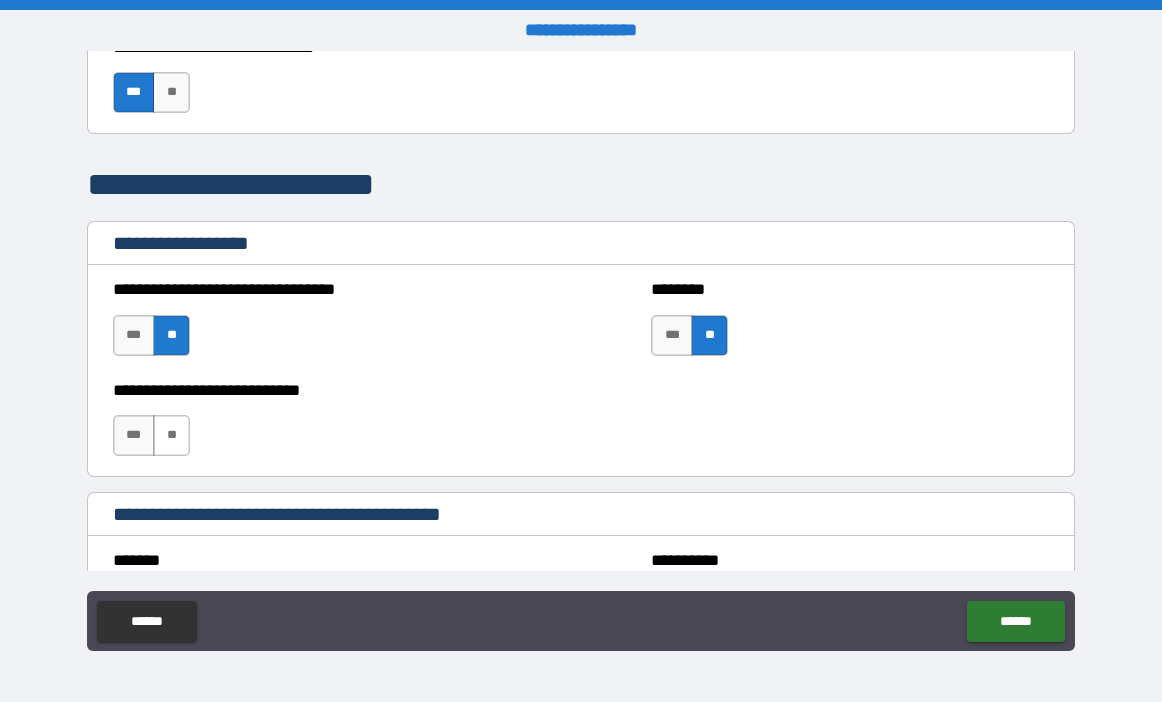 click on "**" at bounding box center (171, 435) 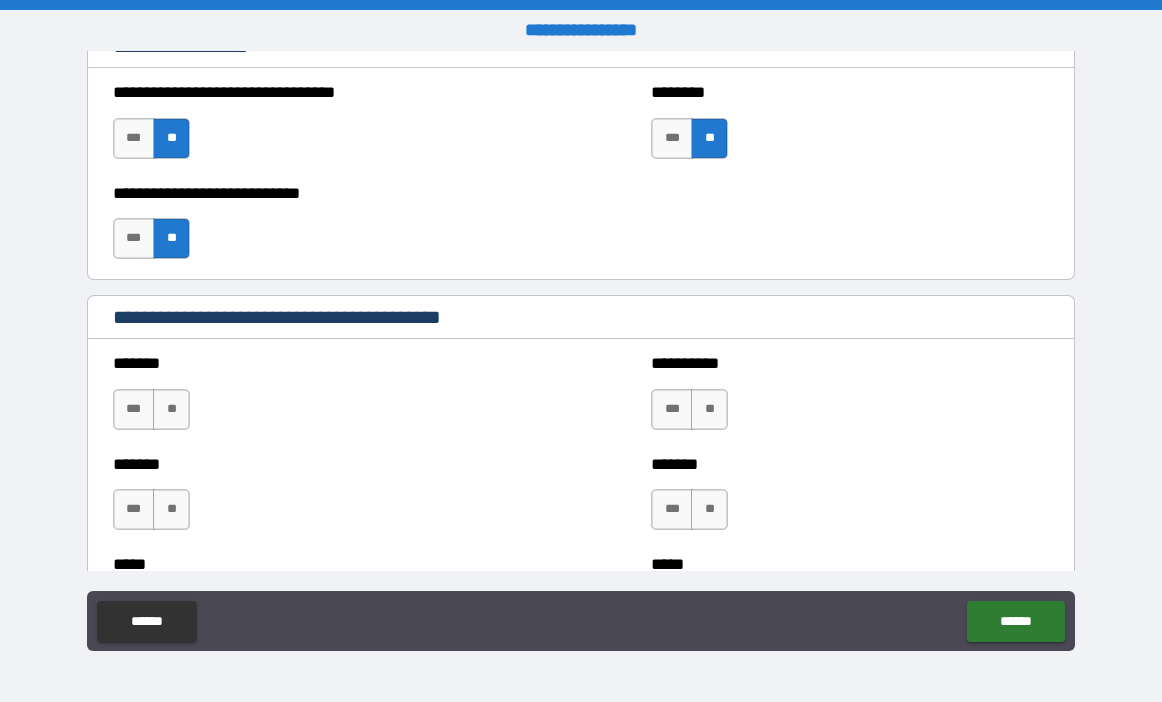 scroll, scrollTop: 1700, scrollLeft: 0, axis: vertical 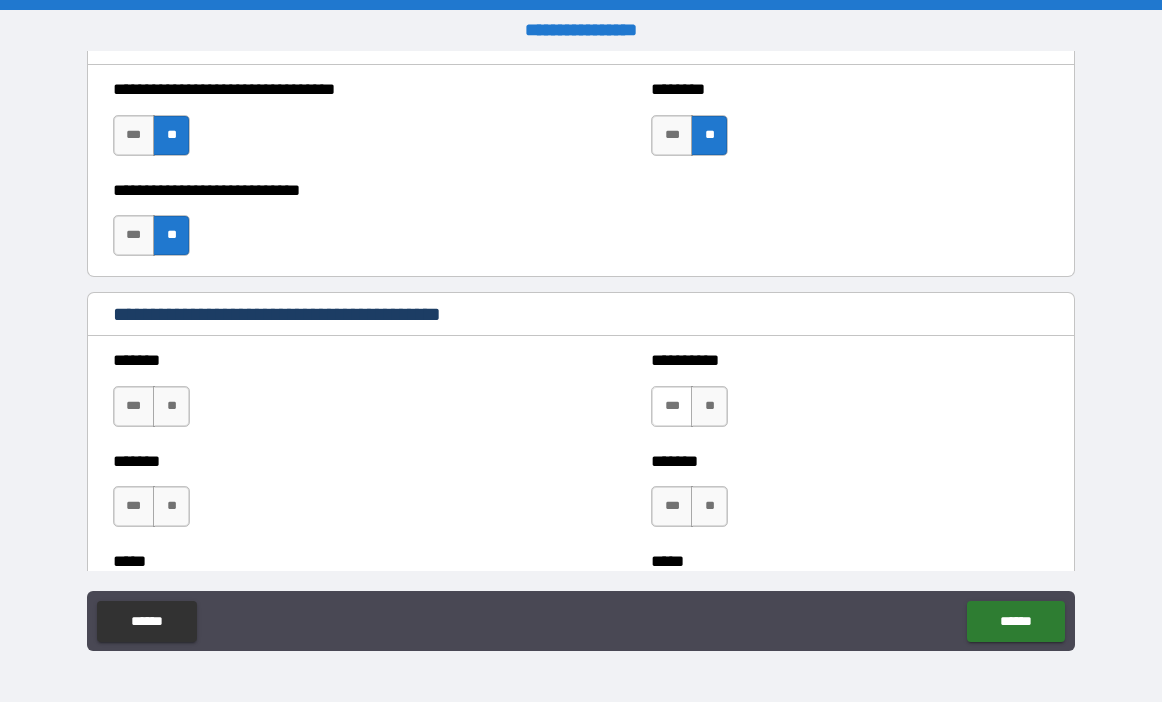 click on "***" at bounding box center (672, 406) 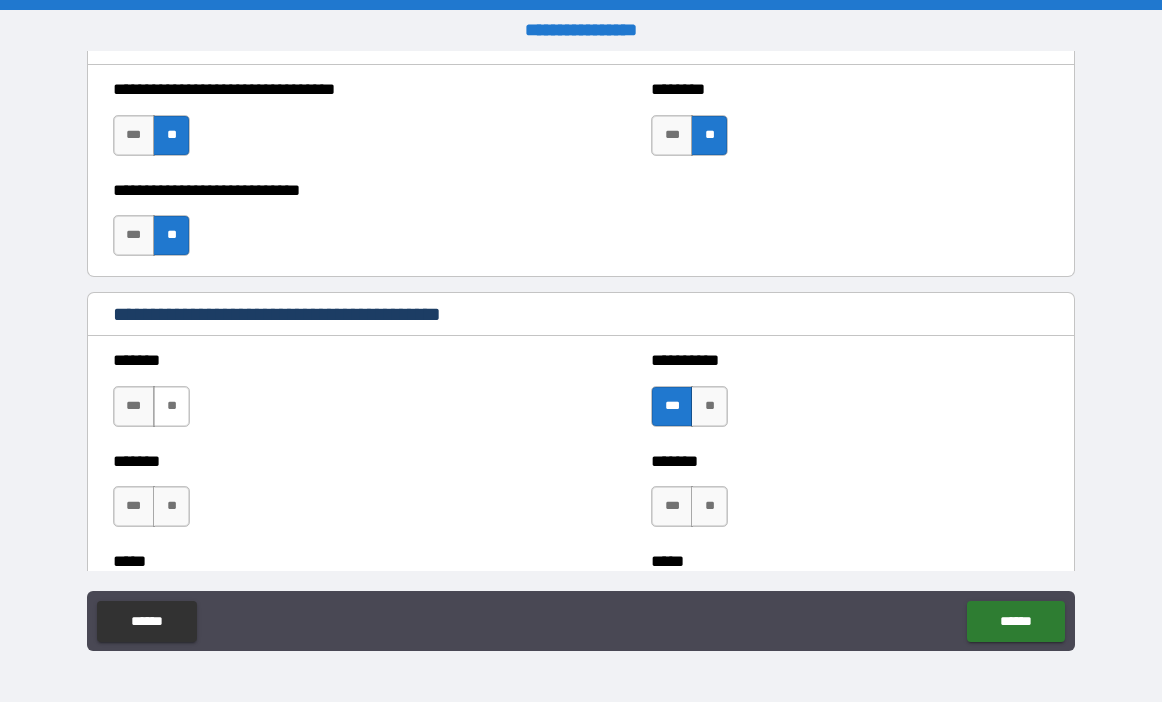click on "**" at bounding box center [171, 406] 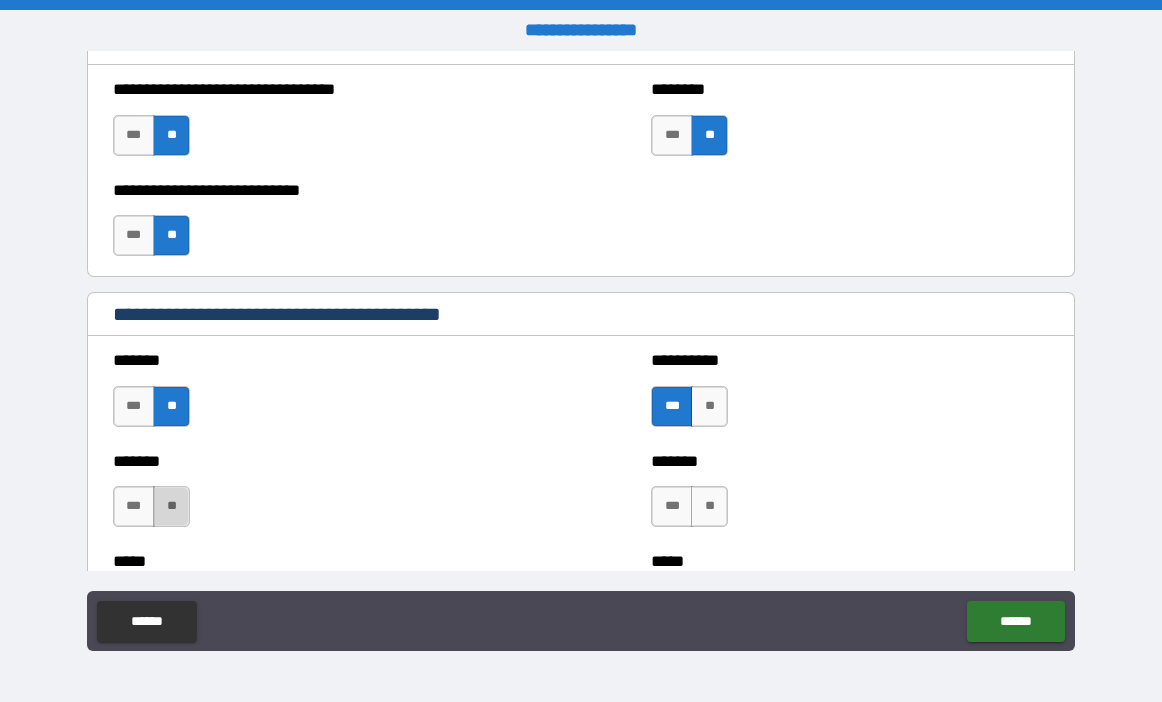 click on "**" at bounding box center (171, 506) 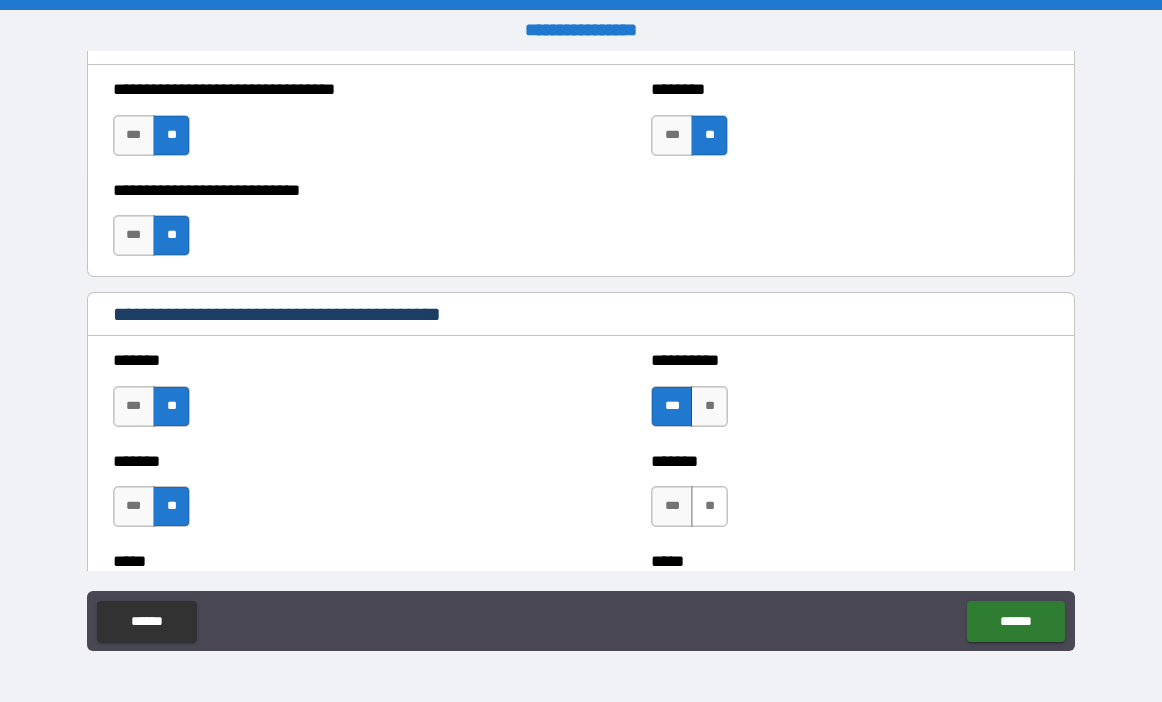 click on "**" at bounding box center [709, 506] 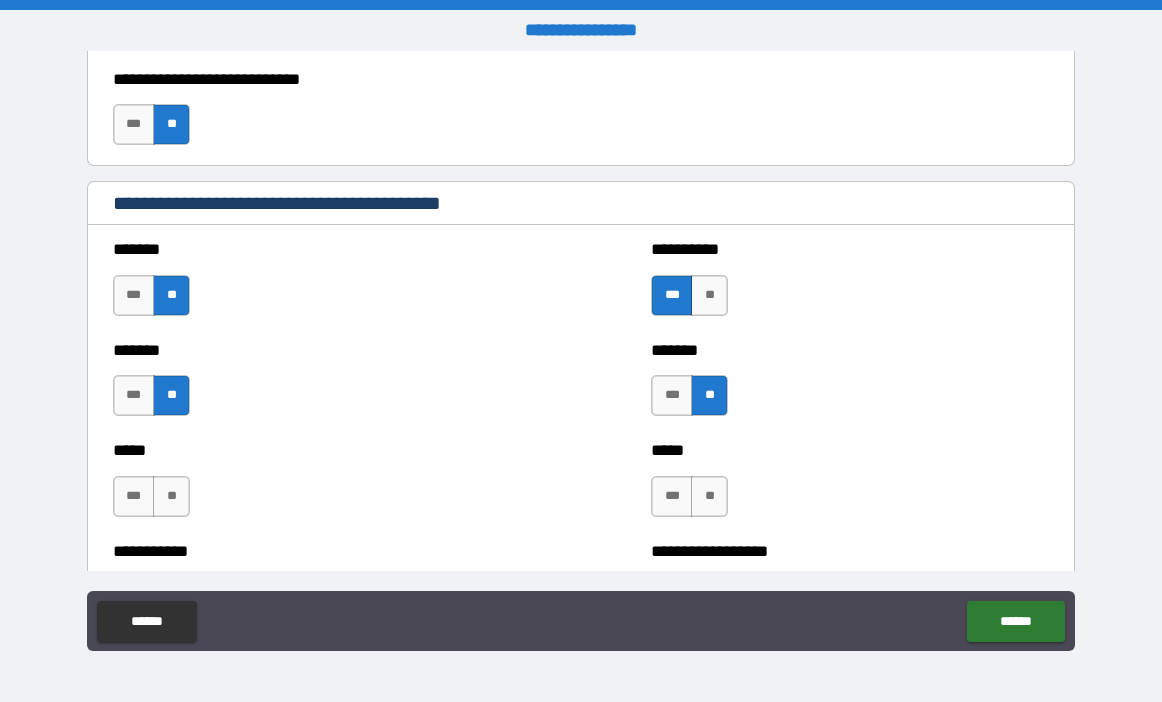 scroll, scrollTop: 1900, scrollLeft: 0, axis: vertical 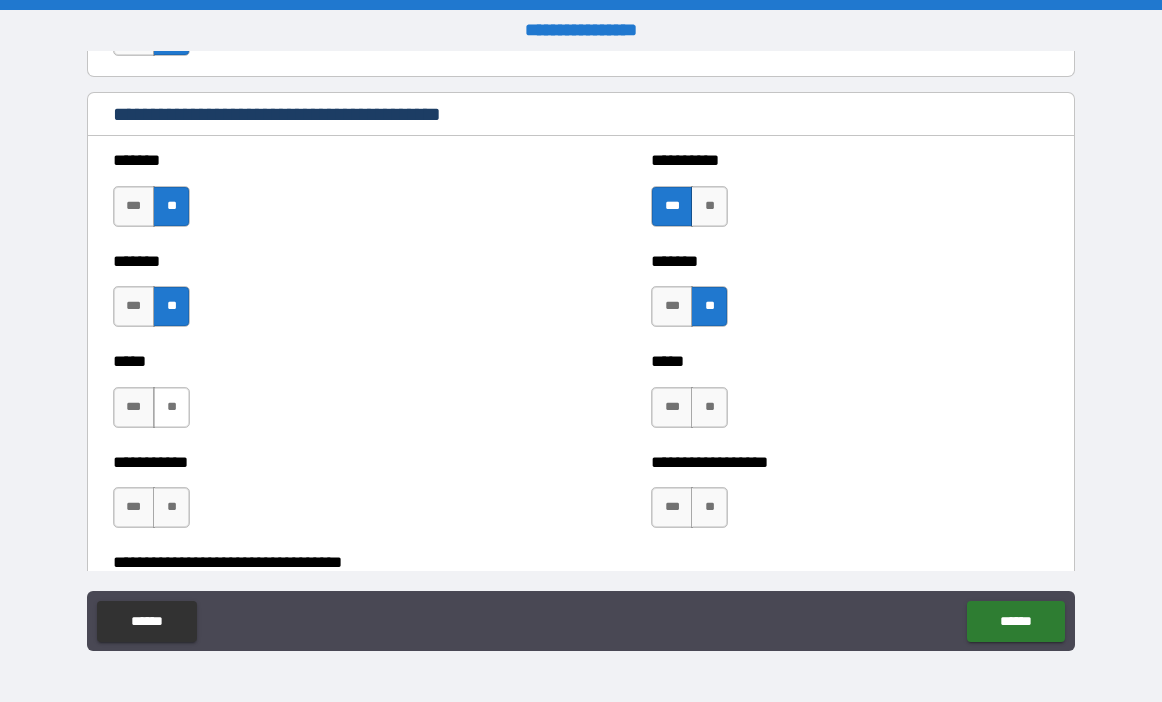 click on "**" at bounding box center (171, 407) 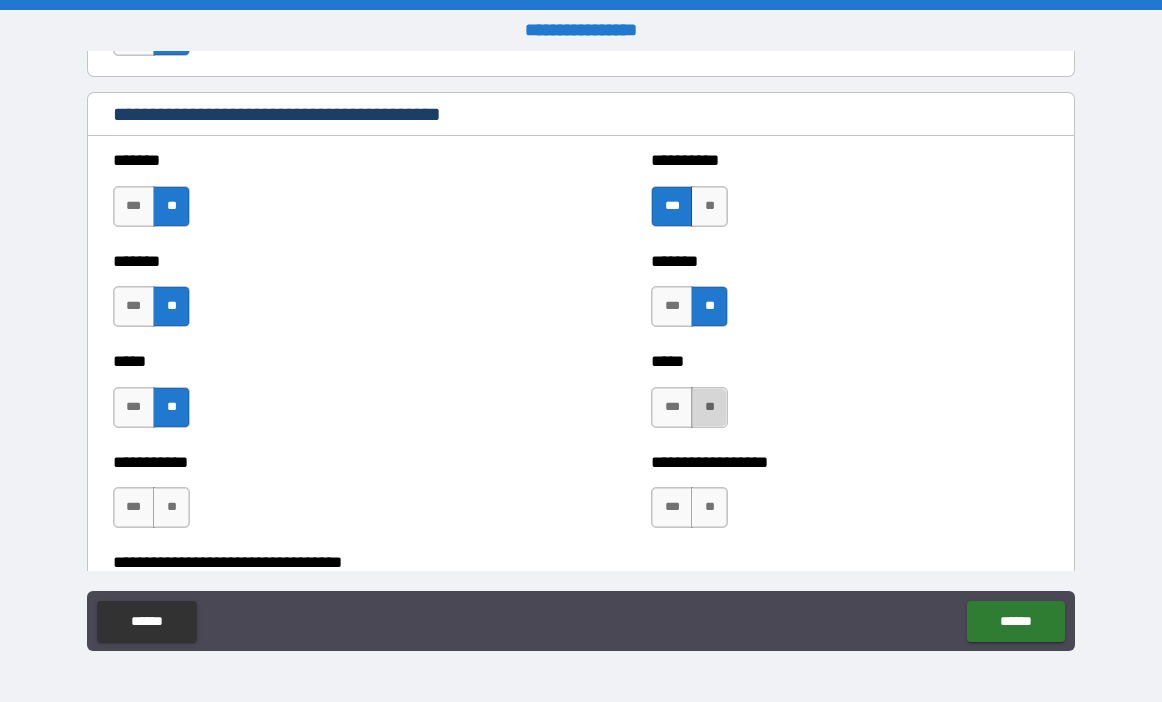 click on "**" at bounding box center [709, 407] 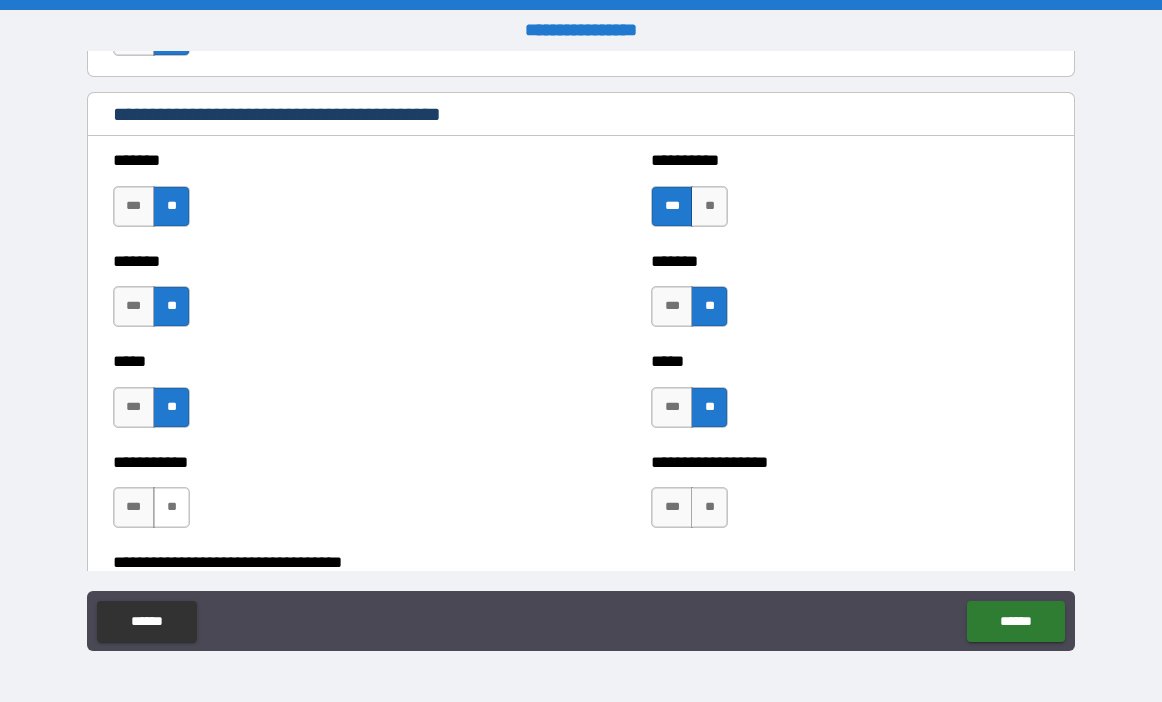 click on "**" at bounding box center [171, 507] 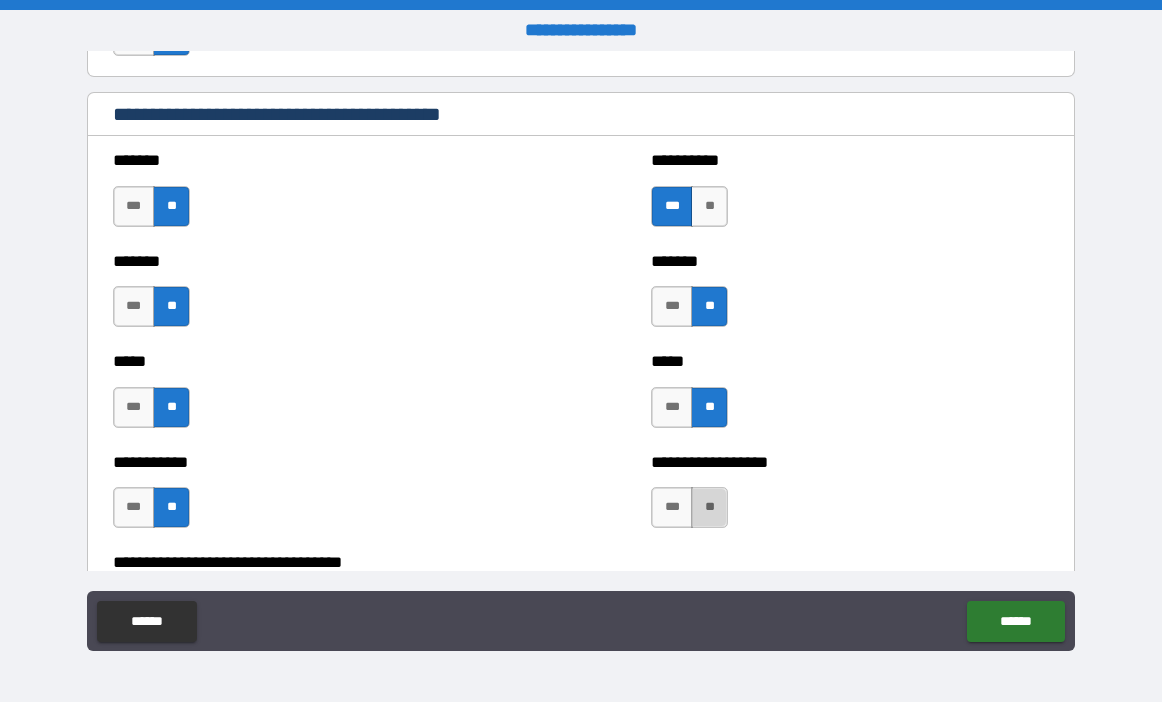 click on "**" at bounding box center (709, 507) 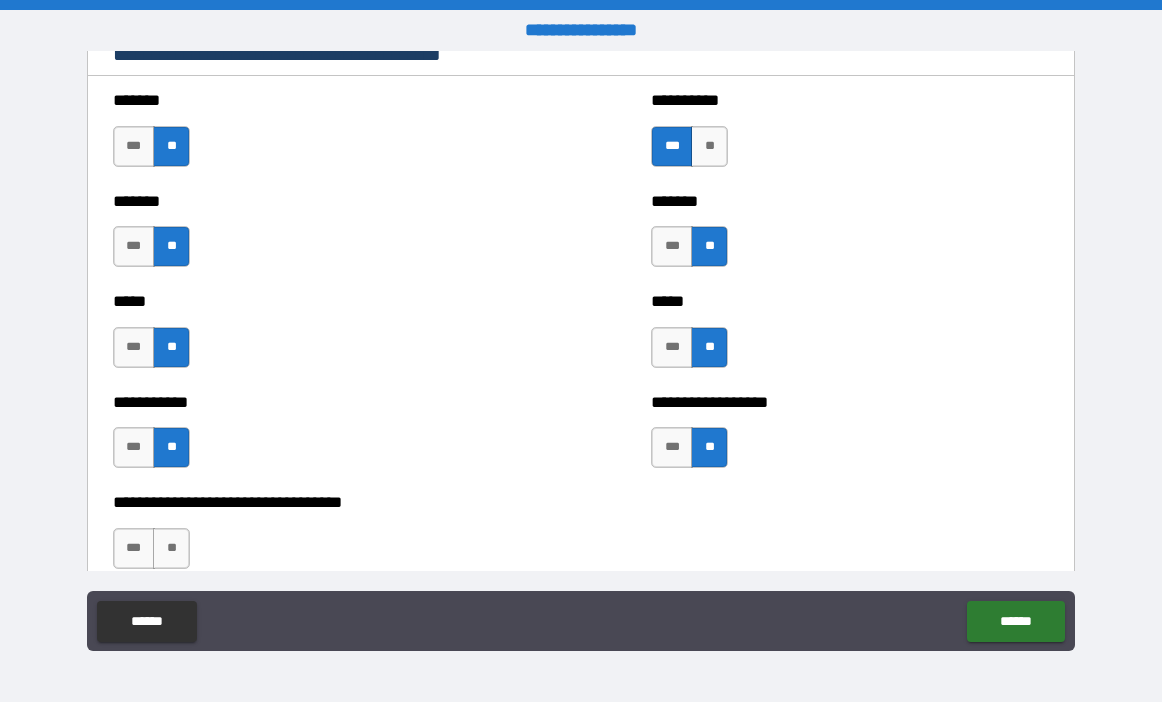 scroll, scrollTop: 2100, scrollLeft: 0, axis: vertical 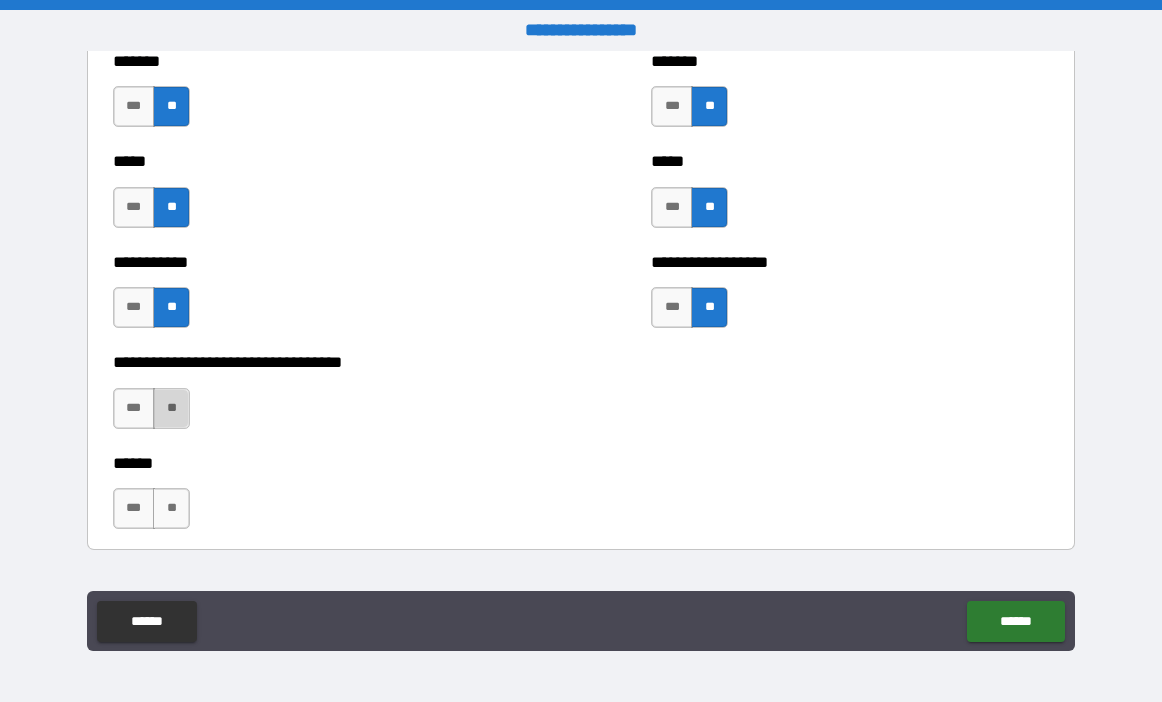 click on "**" at bounding box center [171, 408] 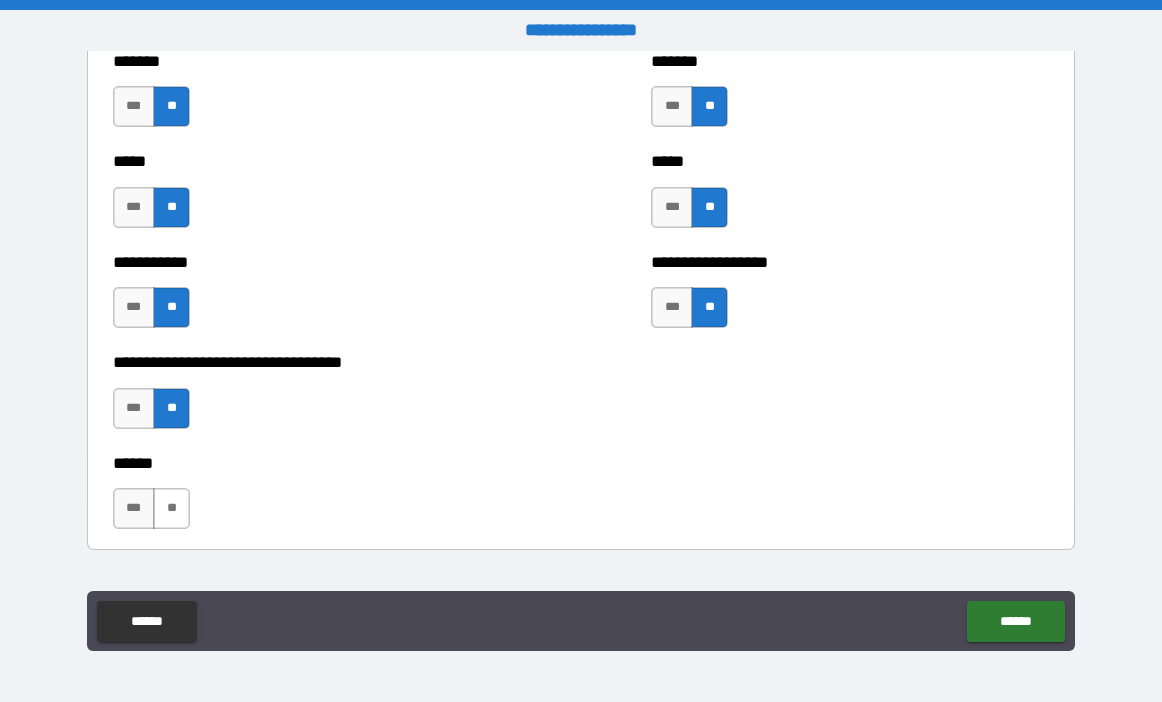 click on "**" at bounding box center [171, 508] 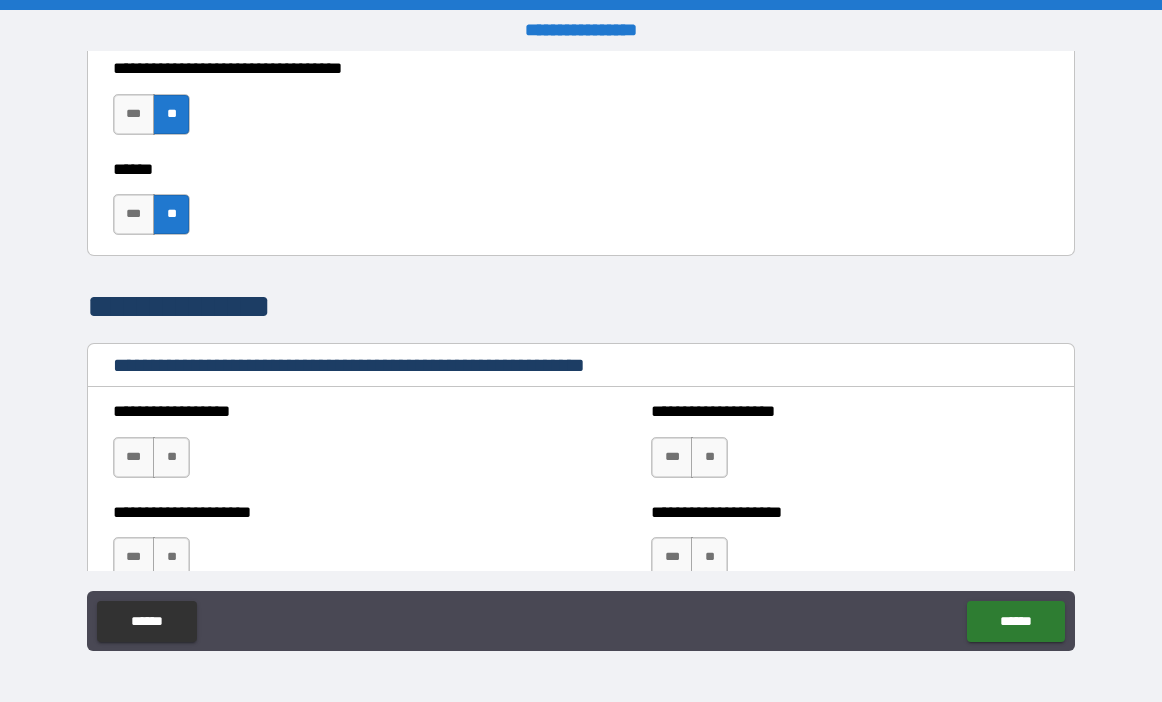 scroll, scrollTop: 2400, scrollLeft: 0, axis: vertical 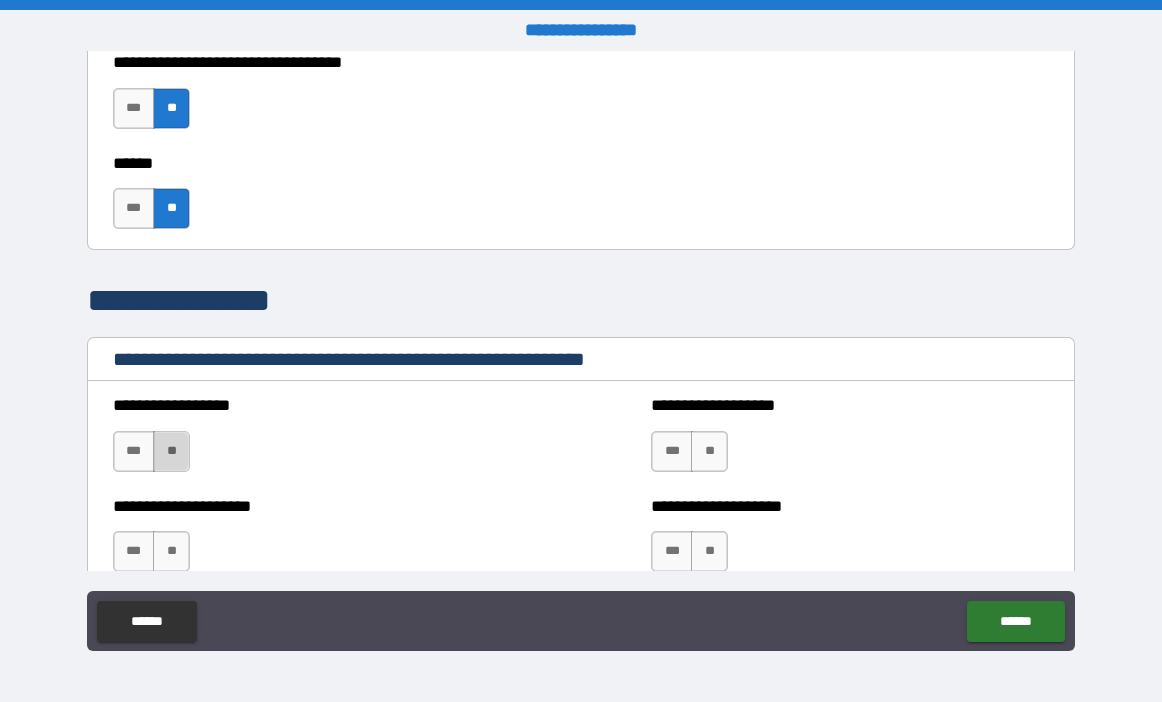 click on "**" at bounding box center [171, 451] 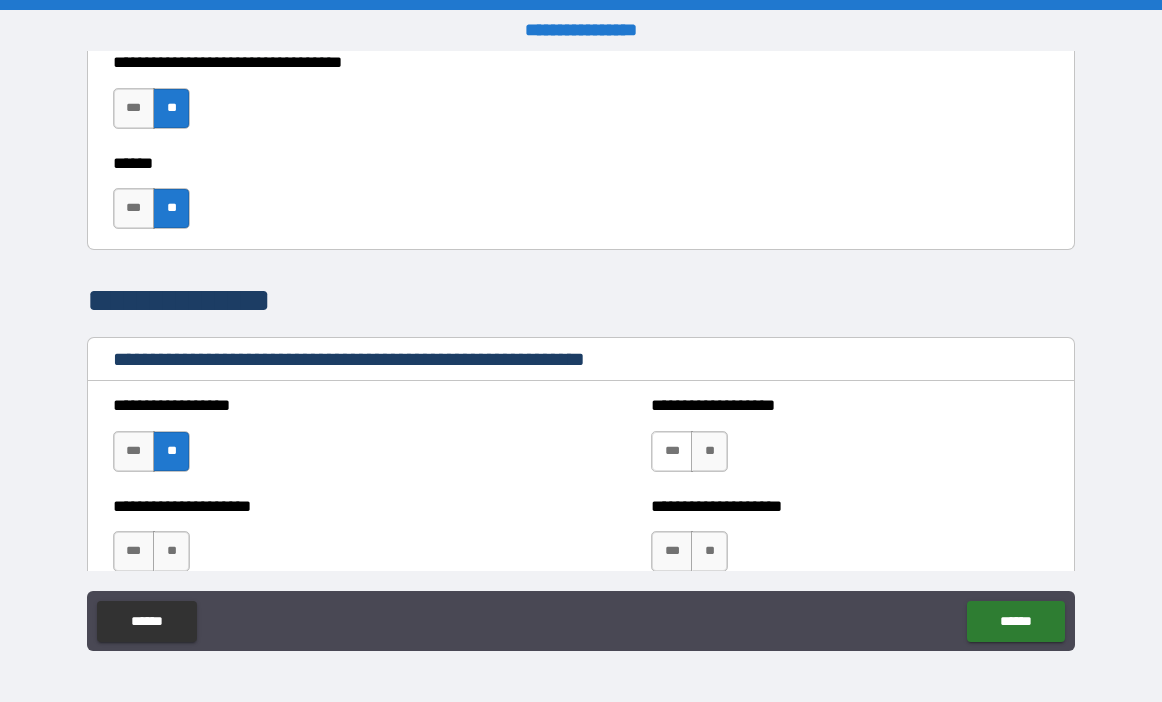 click on "***" at bounding box center (672, 451) 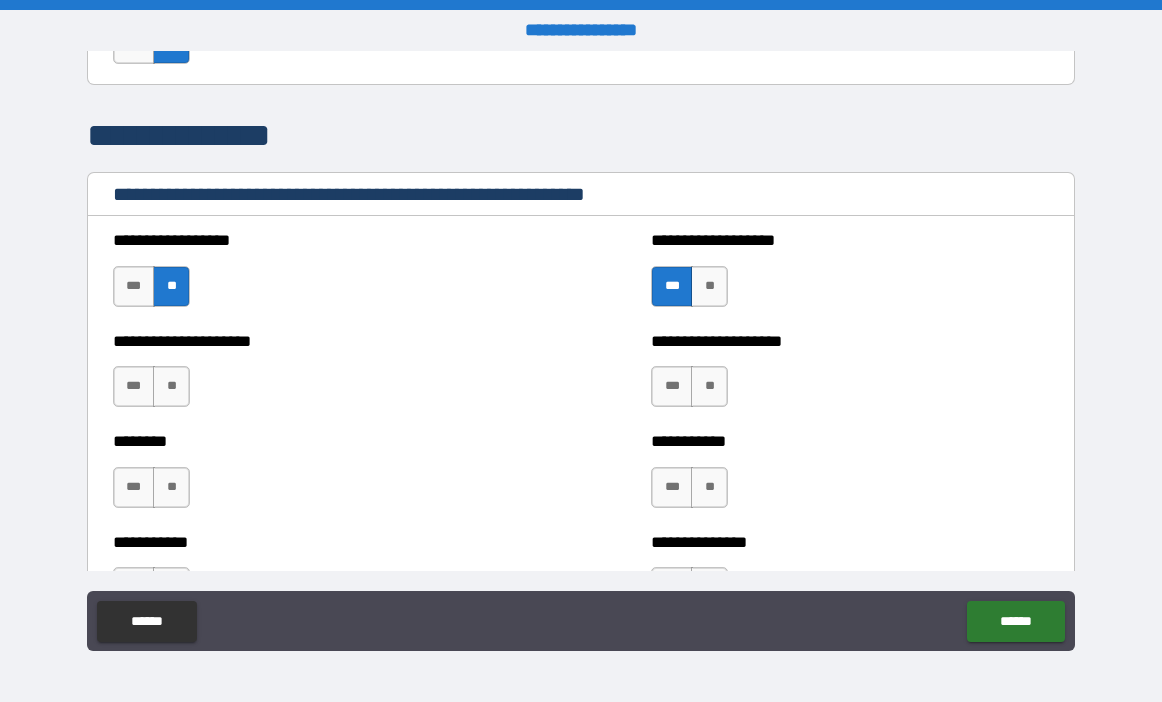 scroll, scrollTop: 2600, scrollLeft: 0, axis: vertical 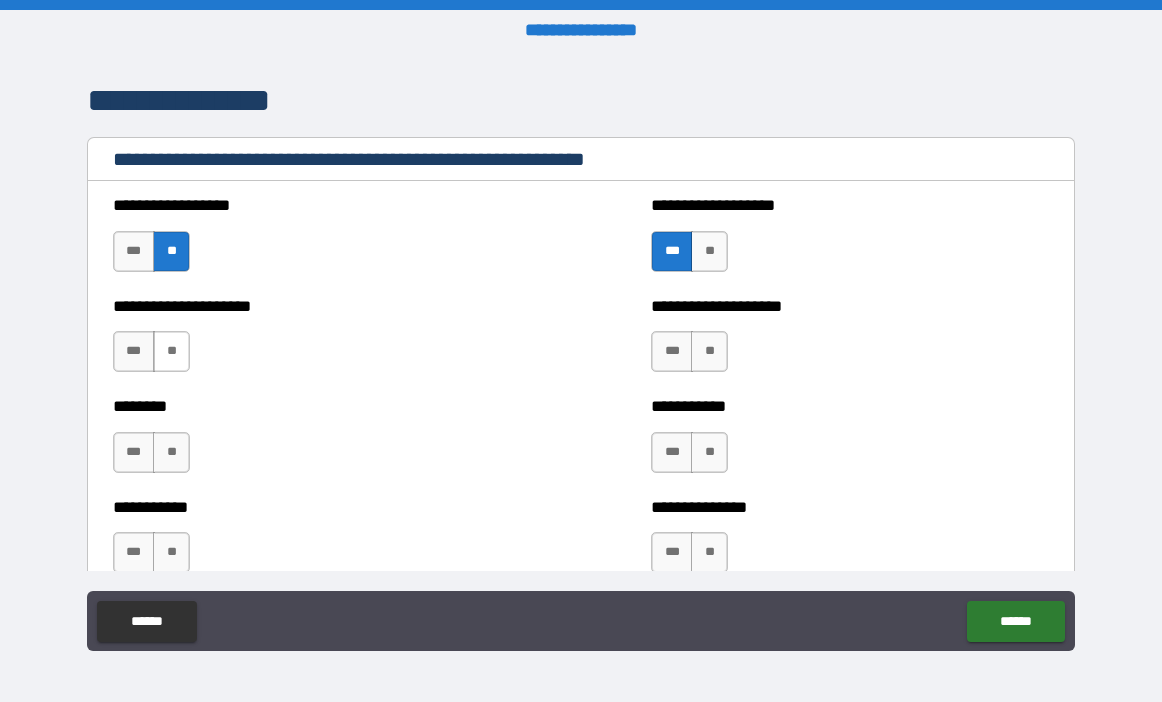 click on "**" at bounding box center [171, 351] 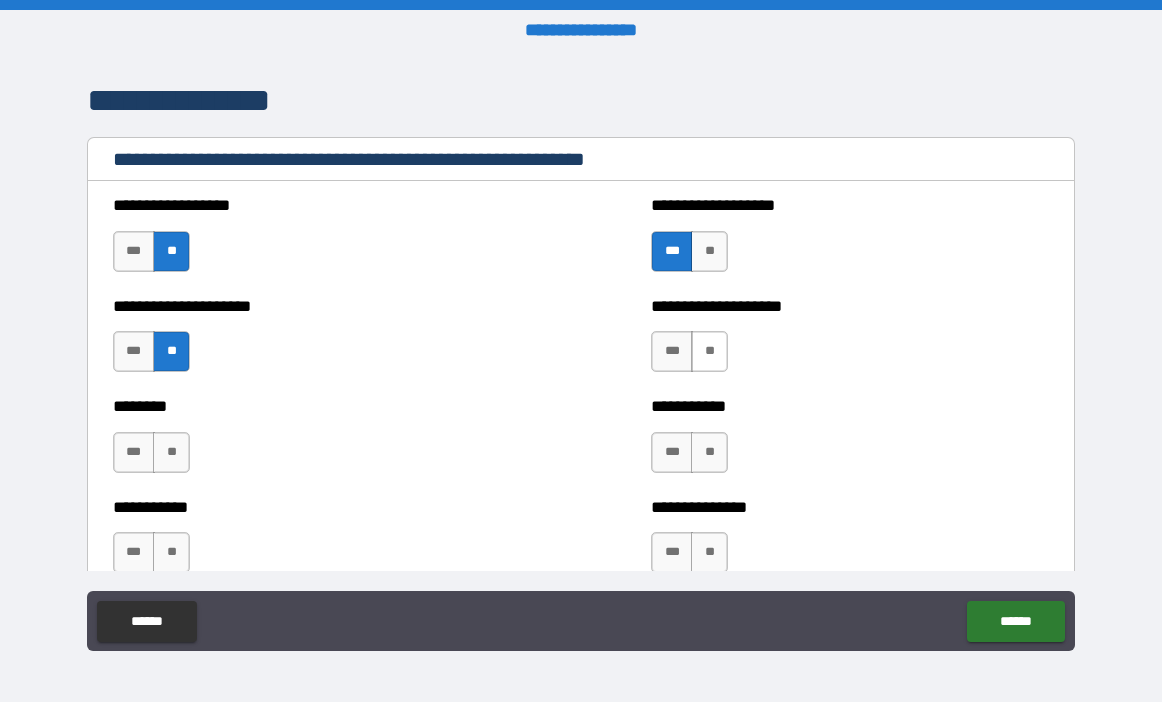 click on "**" at bounding box center (709, 351) 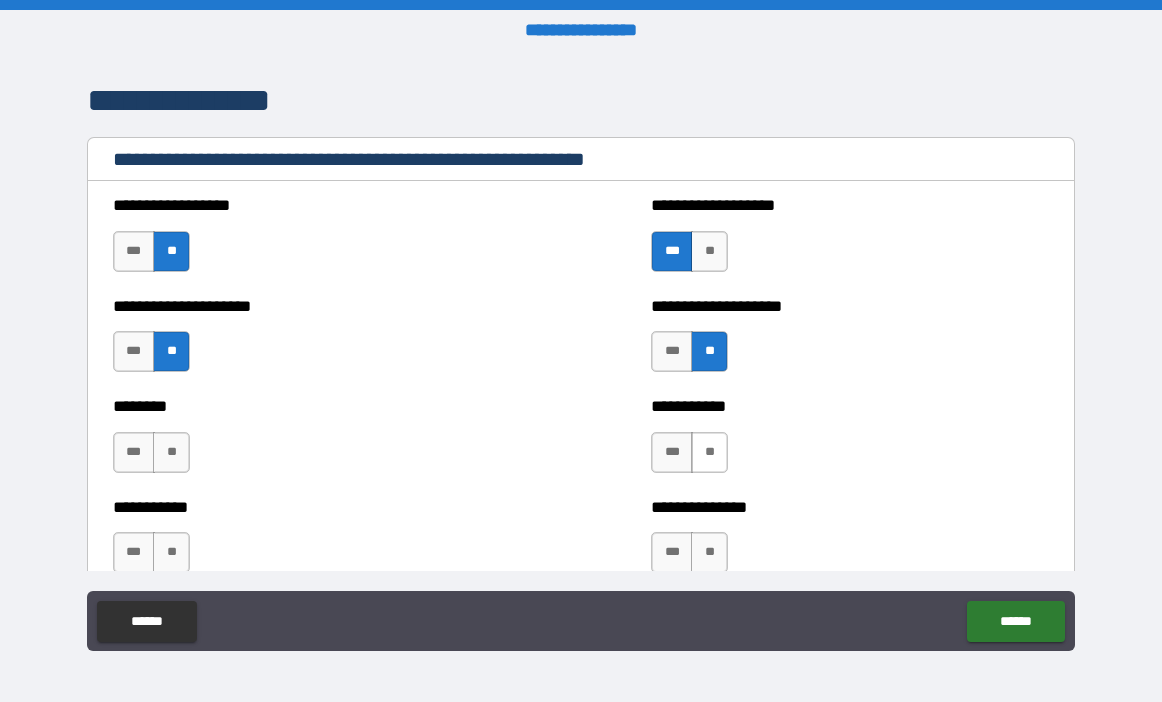 click on "**" at bounding box center (709, 452) 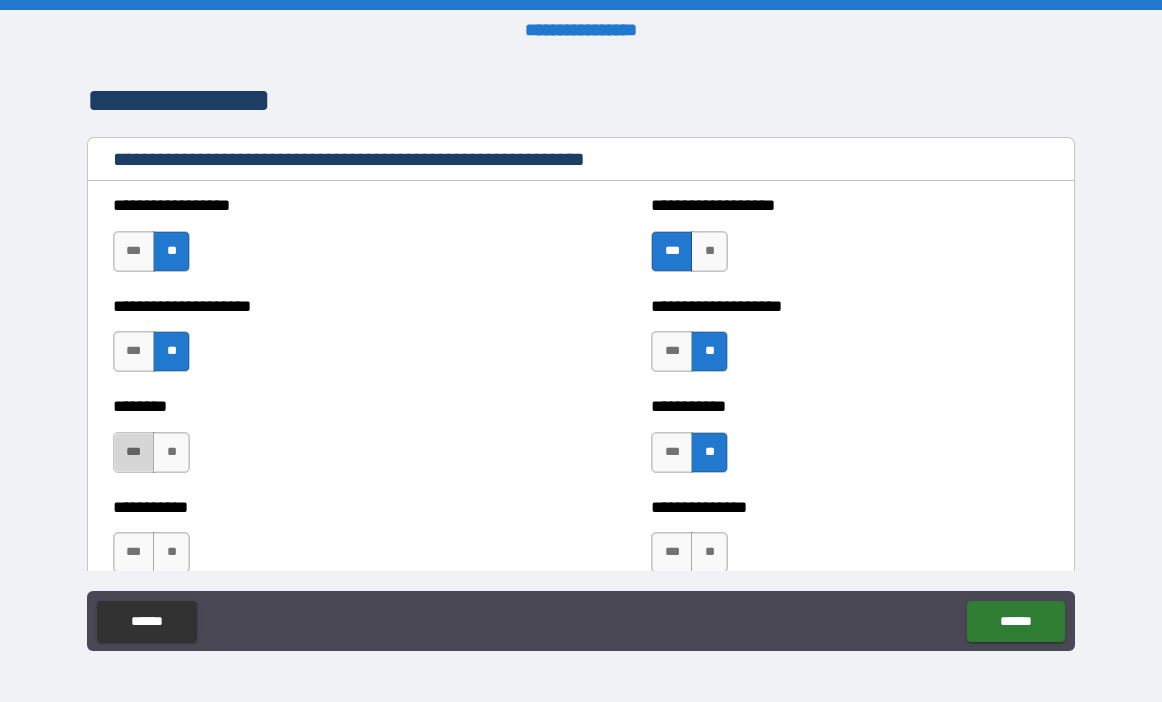 click on "***" at bounding box center (134, 452) 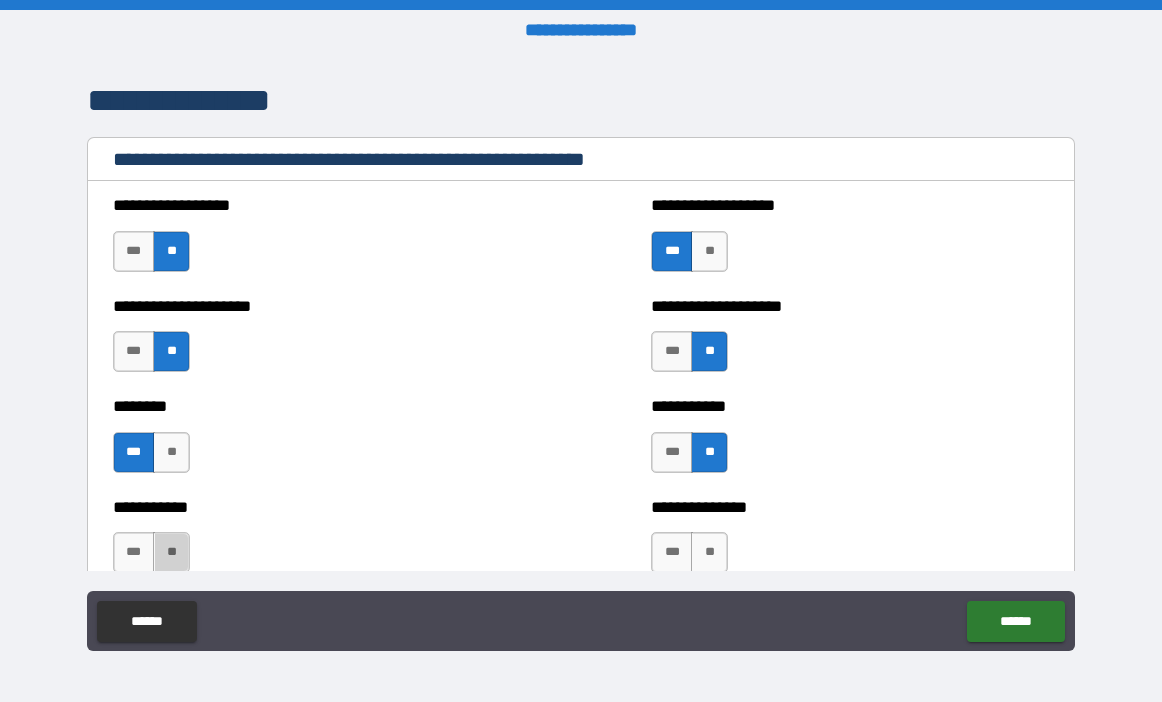 drag, startPoint x: 180, startPoint y: 546, endPoint x: 195, endPoint y: 547, distance: 15.033297 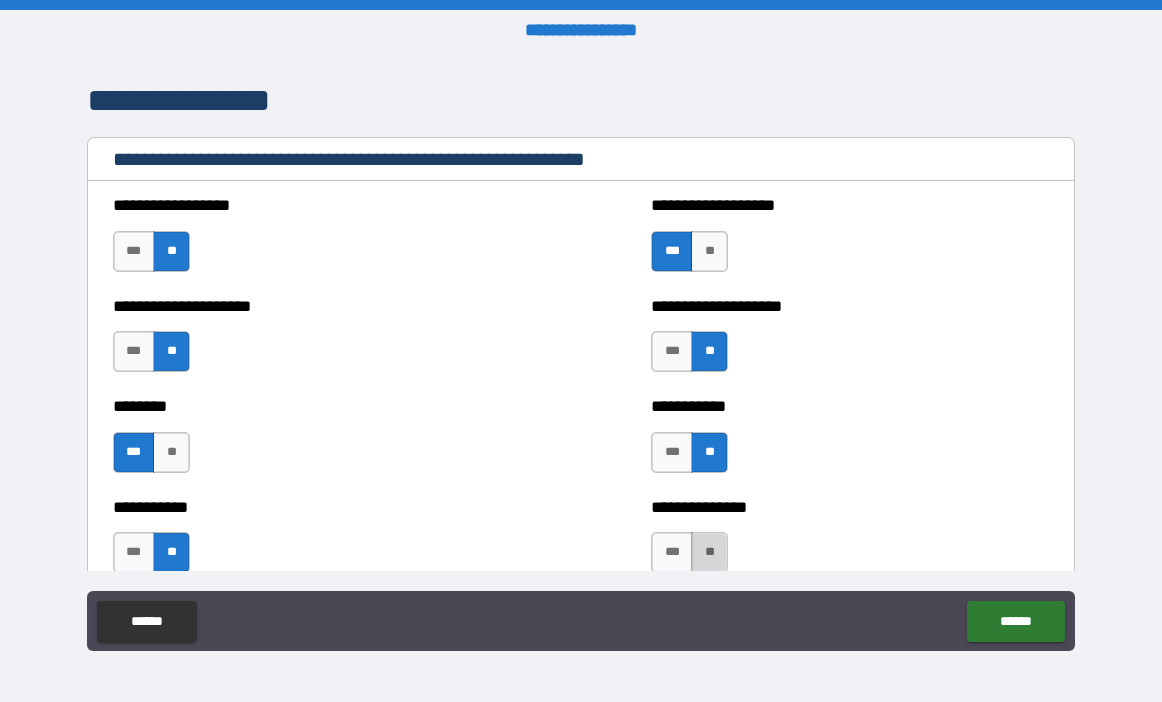click on "**" at bounding box center [709, 552] 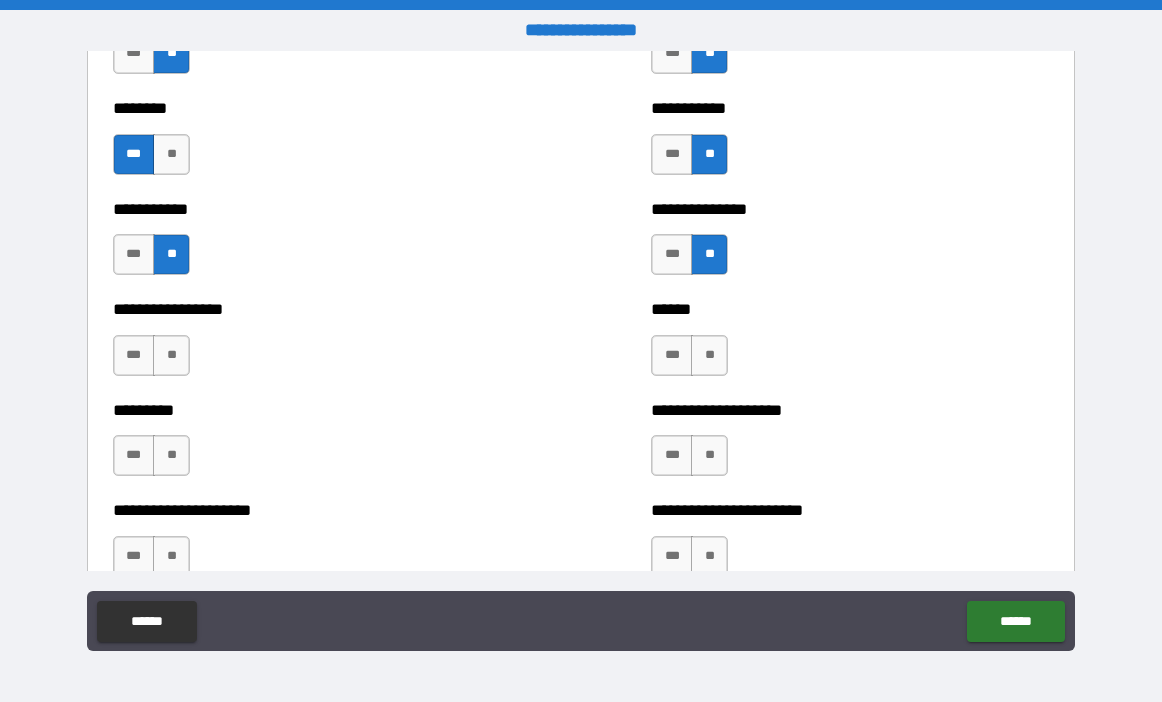 scroll, scrollTop: 2900, scrollLeft: 0, axis: vertical 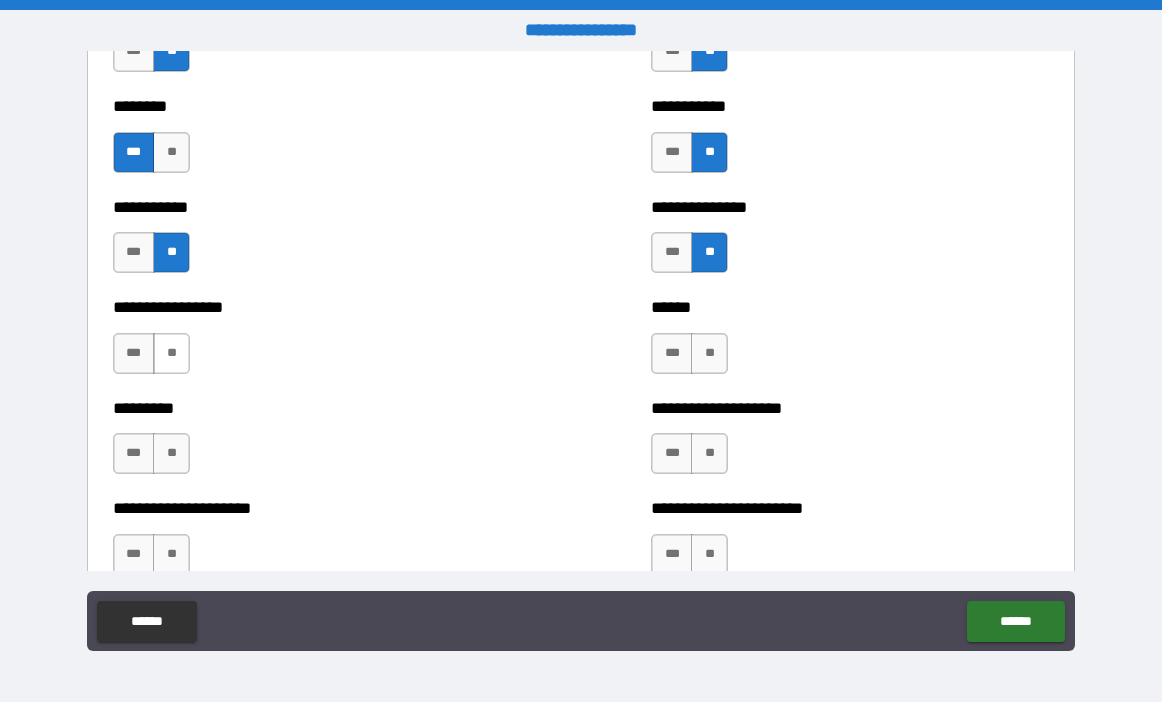 click on "**" at bounding box center [171, 353] 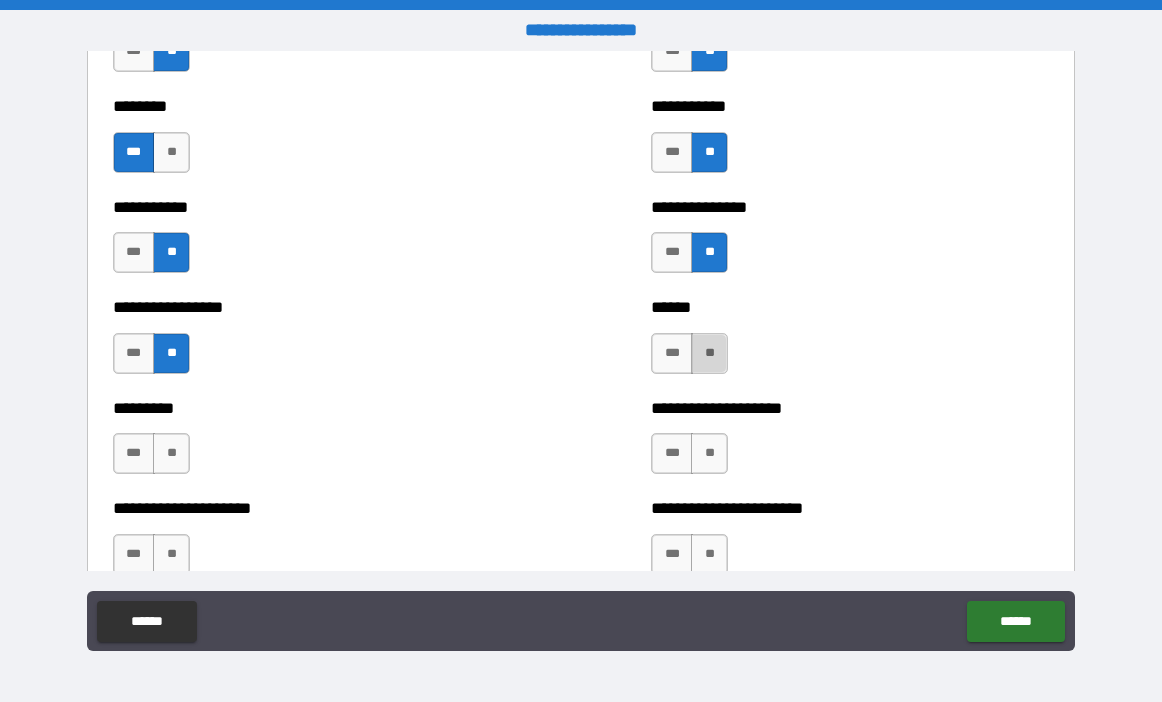 click on "**" at bounding box center (709, 353) 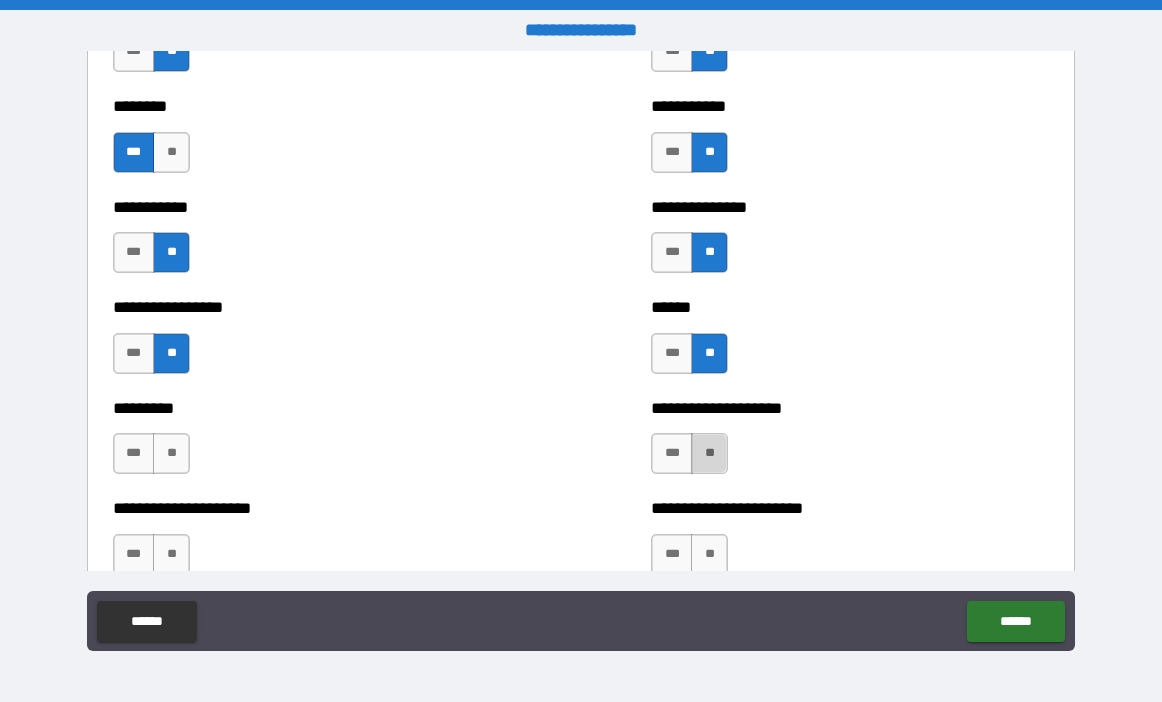 click on "**" at bounding box center (709, 453) 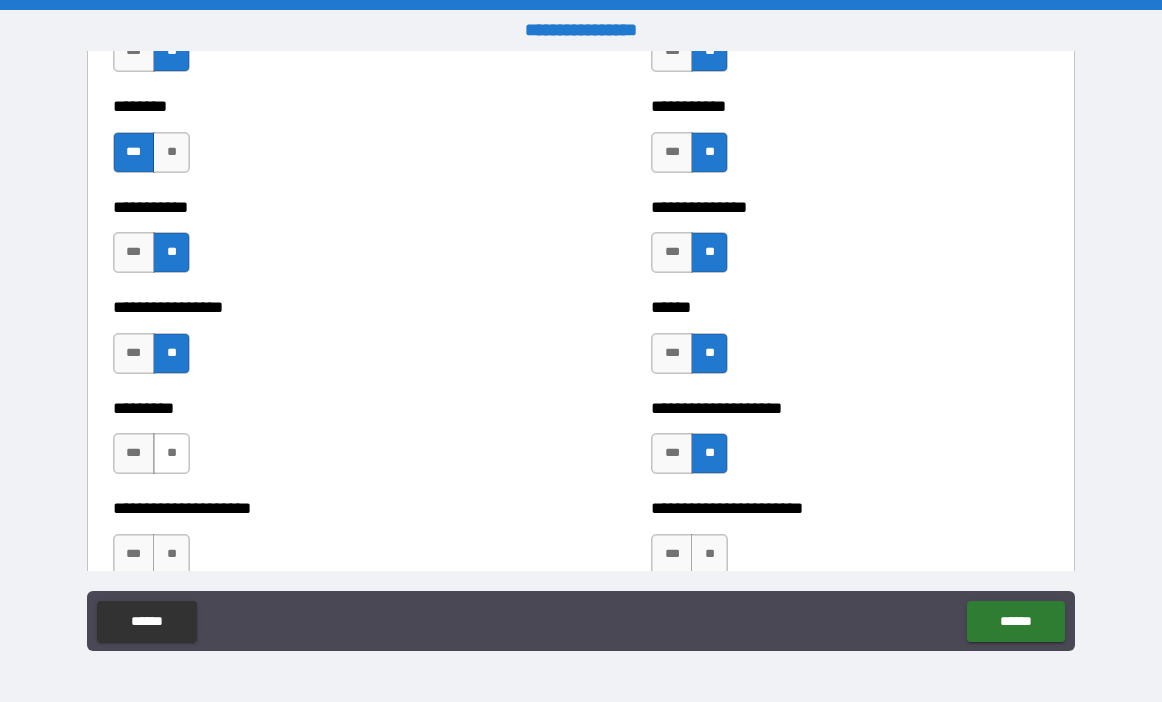 click on "**" at bounding box center [171, 453] 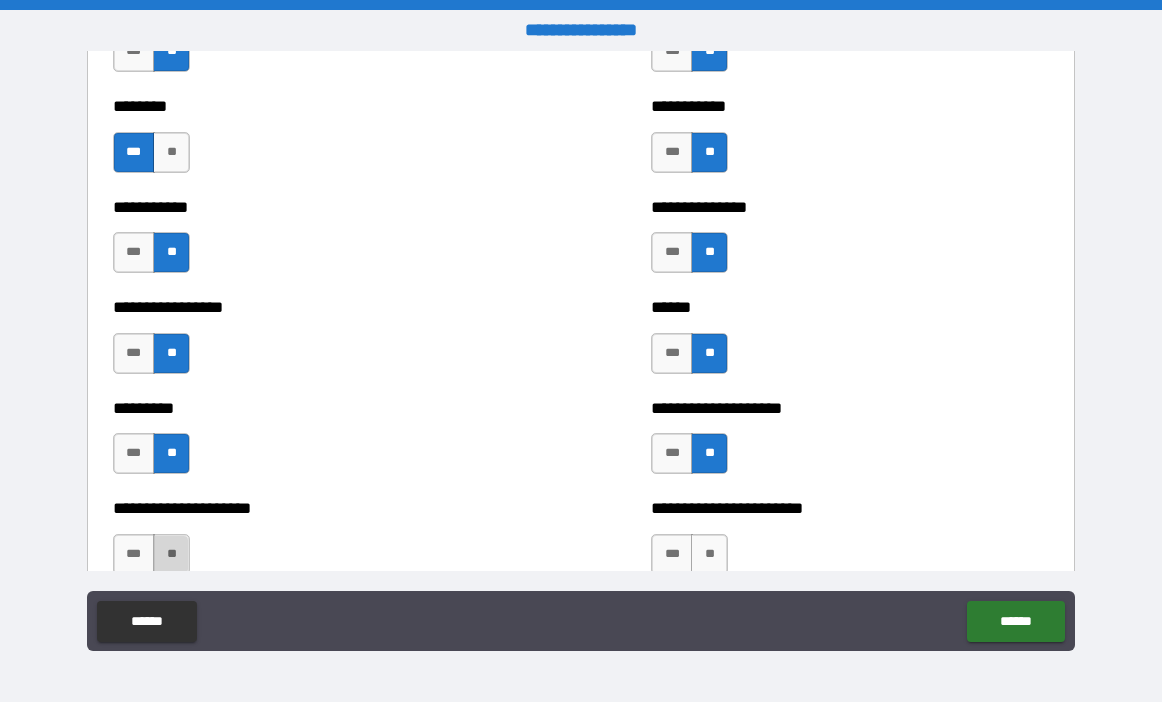 click on "**" at bounding box center [171, 554] 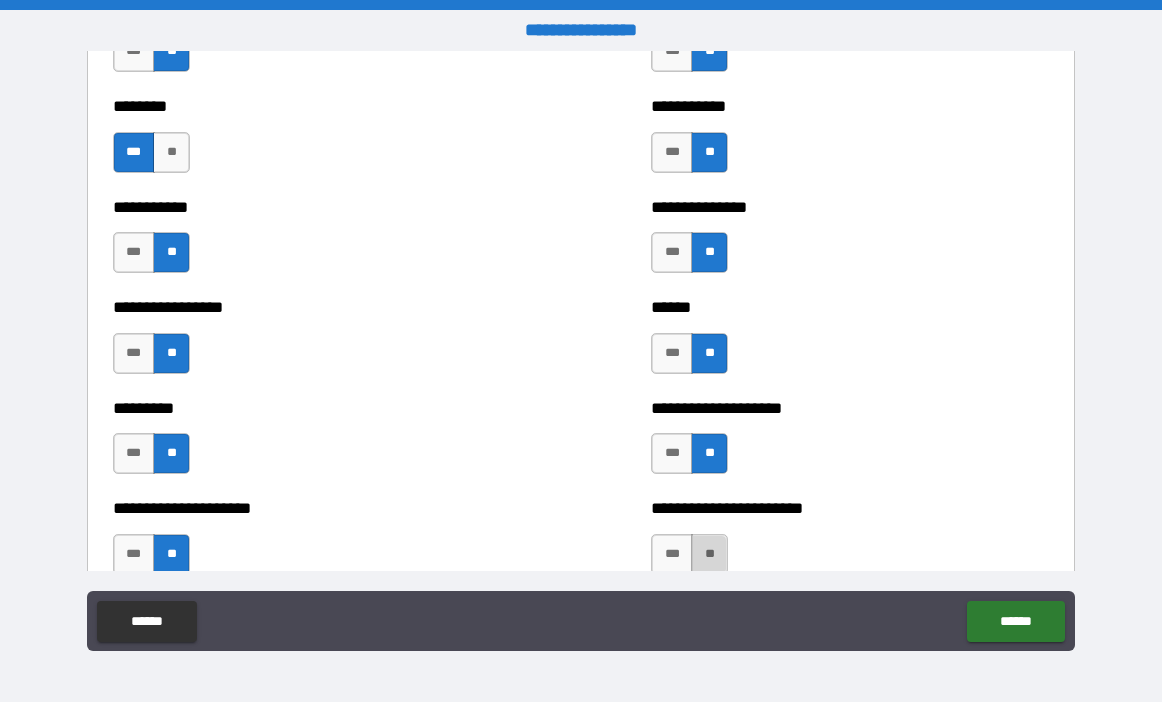 click on "**" at bounding box center [709, 554] 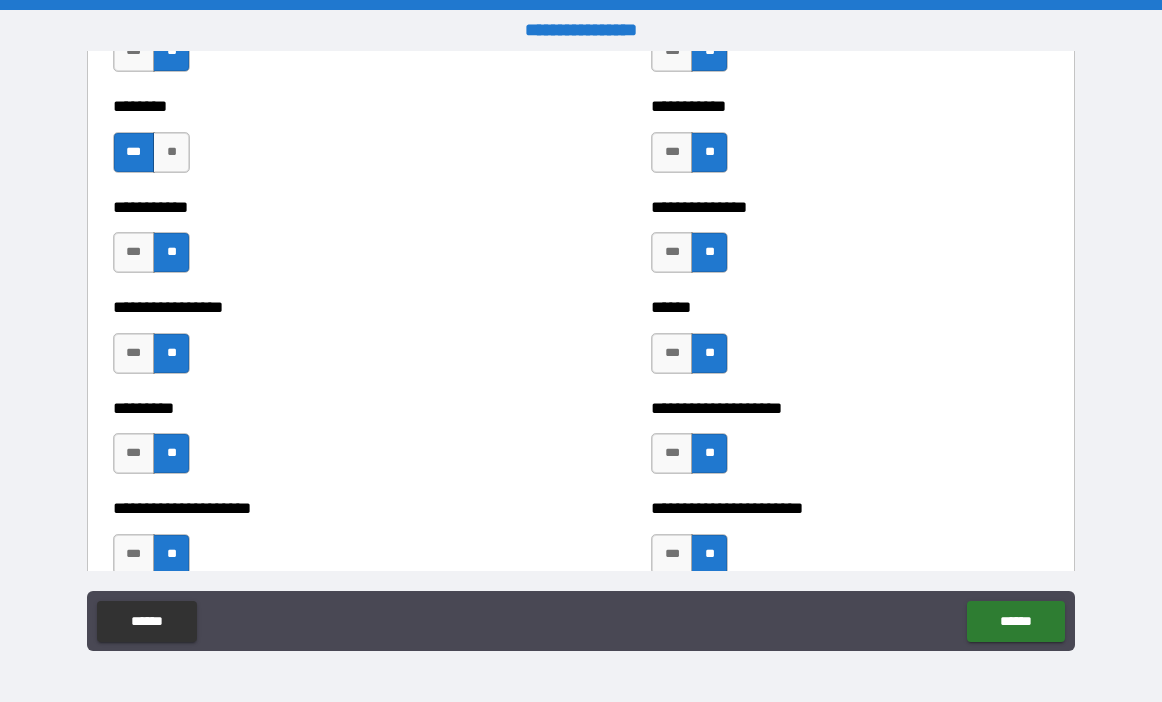 scroll, scrollTop: 3200, scrollLeft: 0, axis: vertical 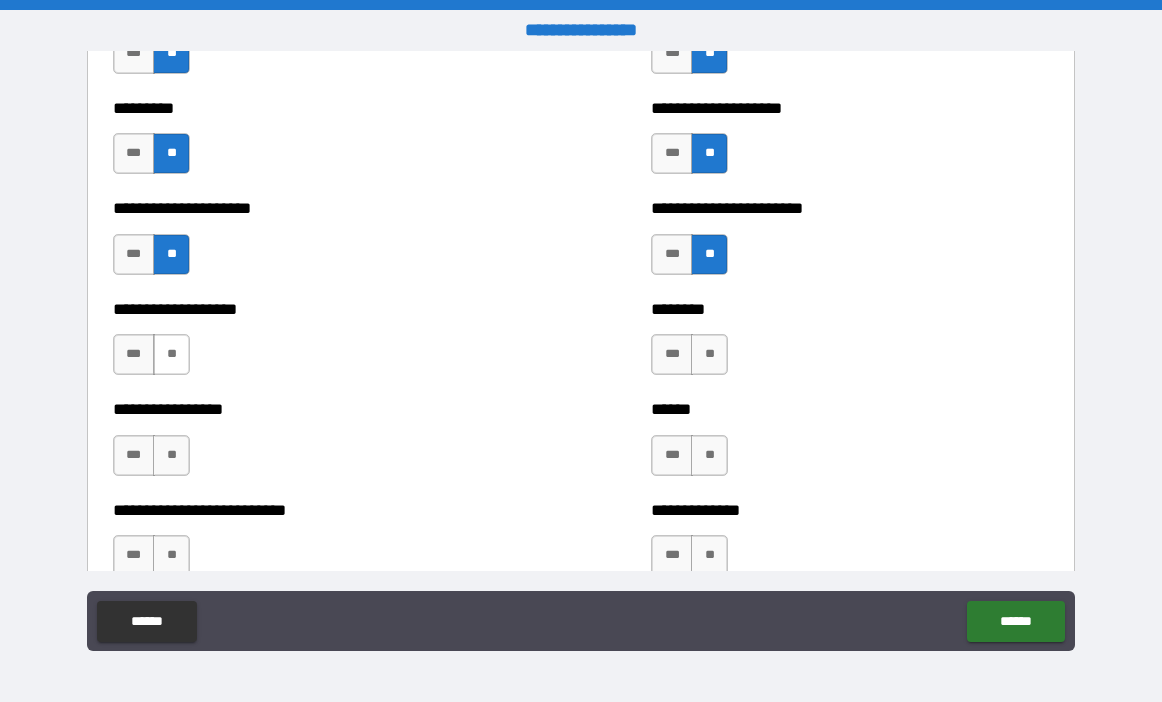 click on "**" at bounding box center [171, 354] 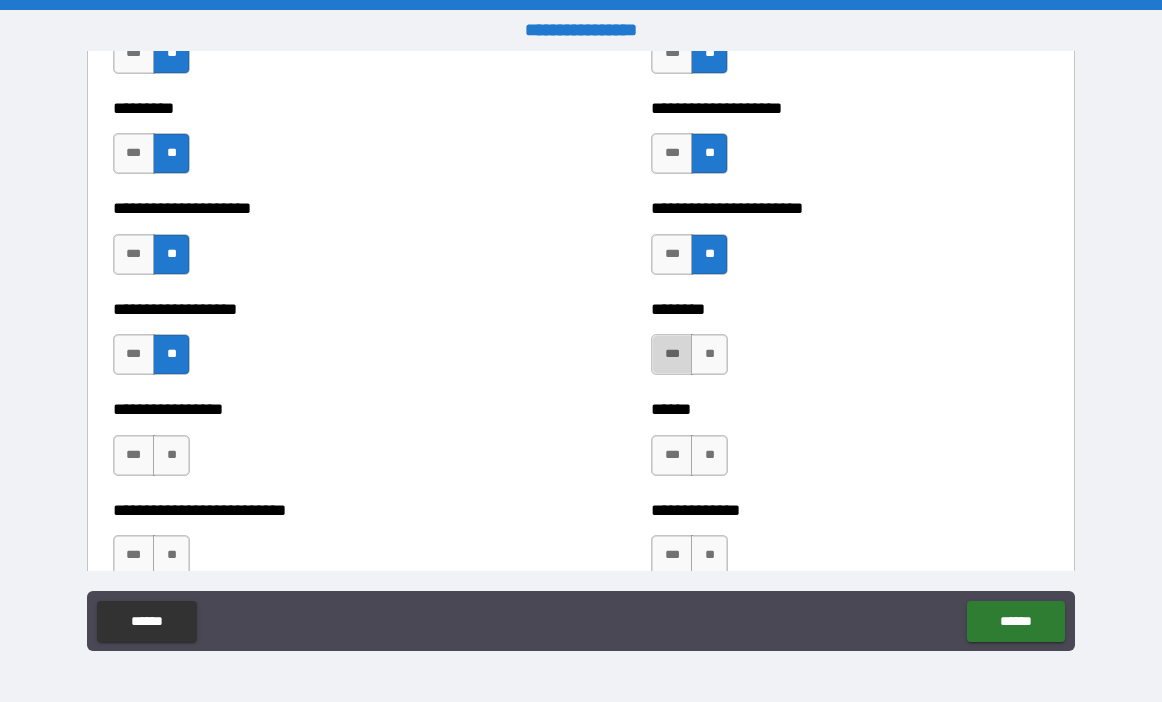 click on "***" at bounding box center [672, 354] 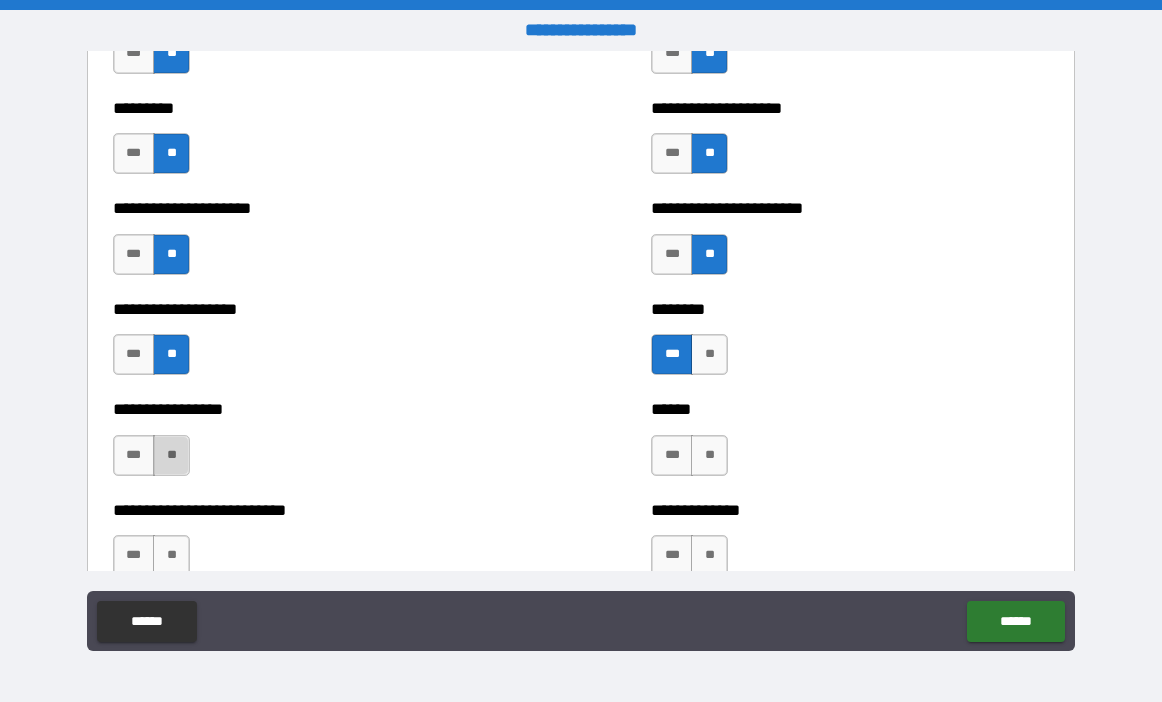 drag, startPoint x: 171, startPoint y: 458, endPoint x: 376, endPoint y: 448, distance: 205.24376 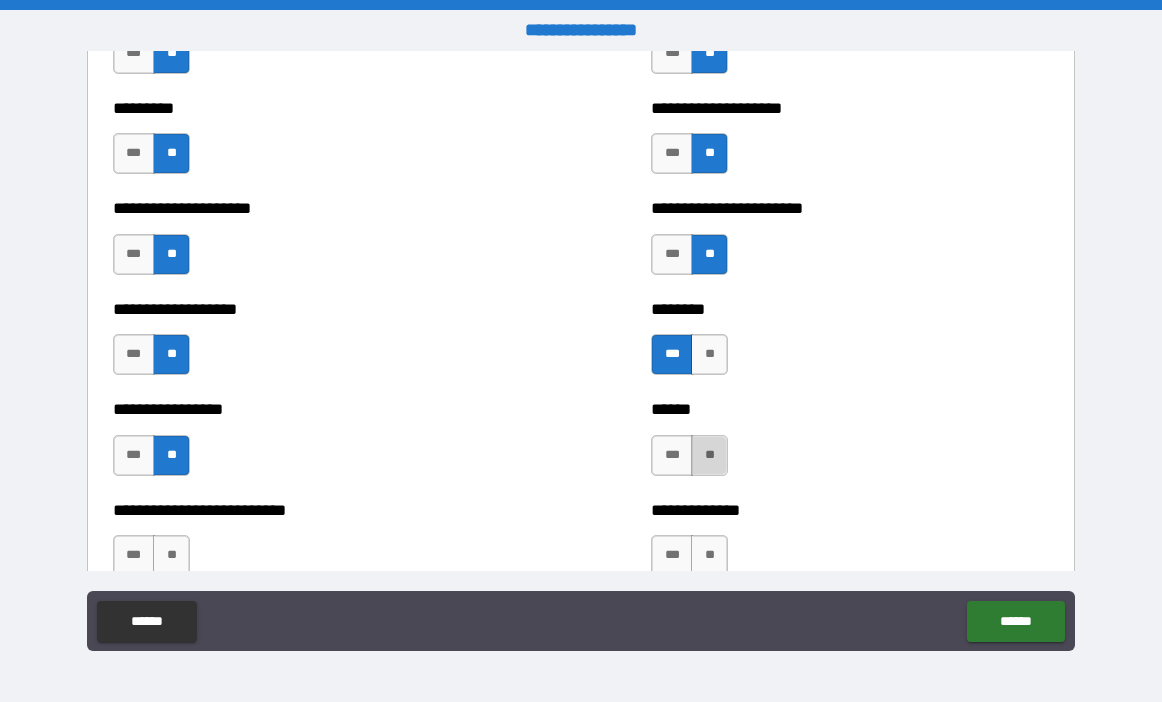 click on "**" at bounding box center [709, 455] 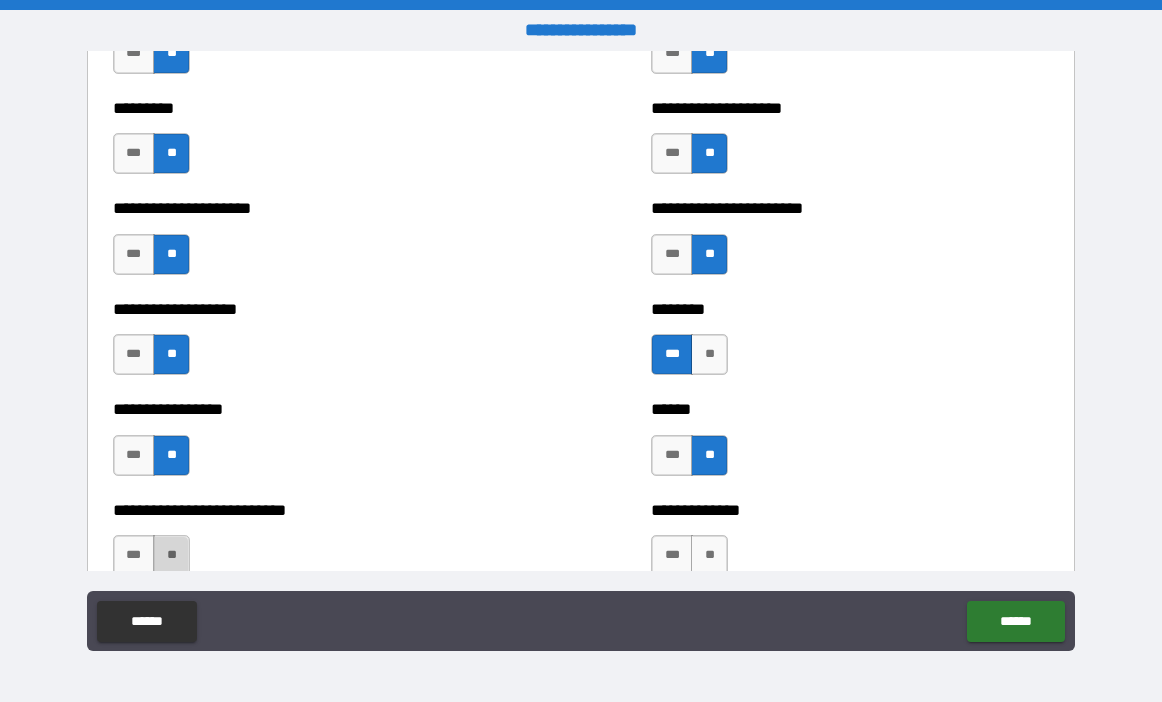 click on "**" at bounding box center [171, 555] 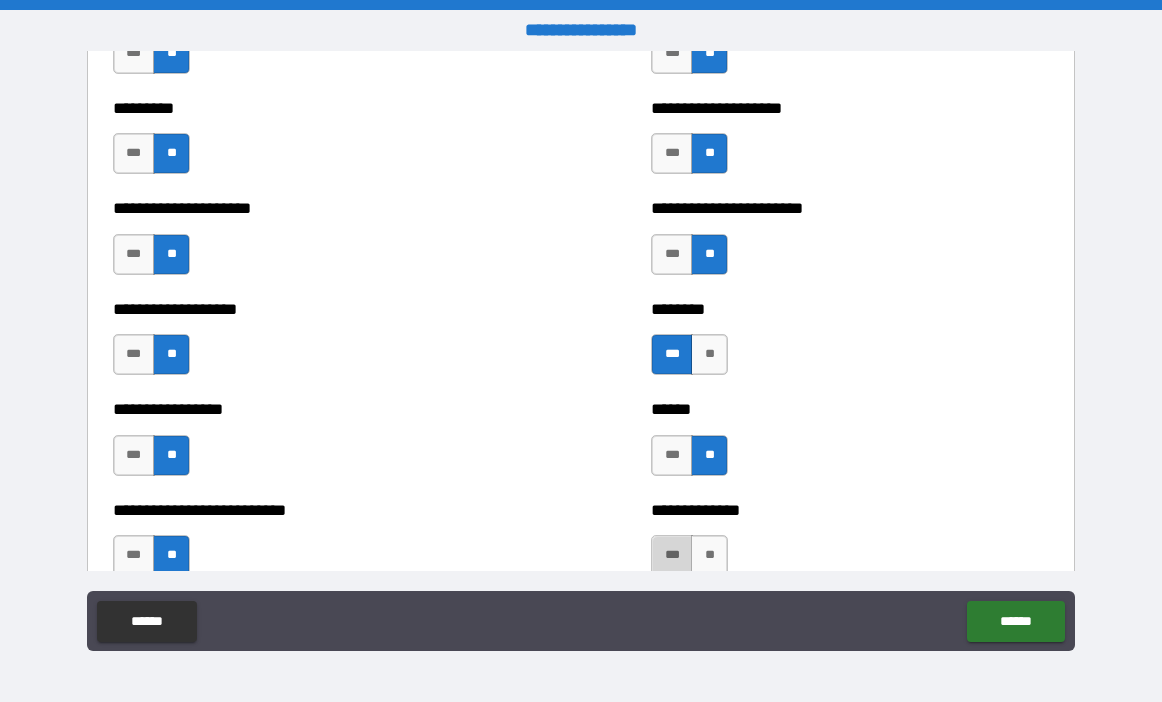 click on "***" at bounding box center (672, 555) 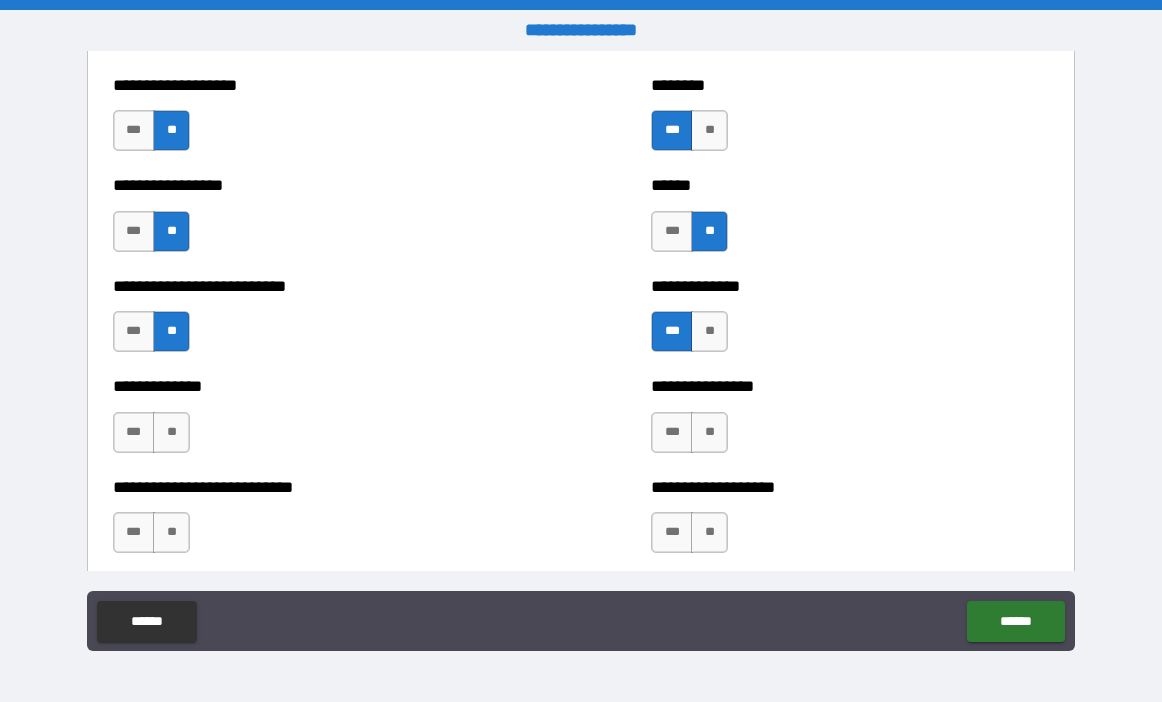 scroll, scrollTop: 3500, scrollLeft: 0, axis: vertical 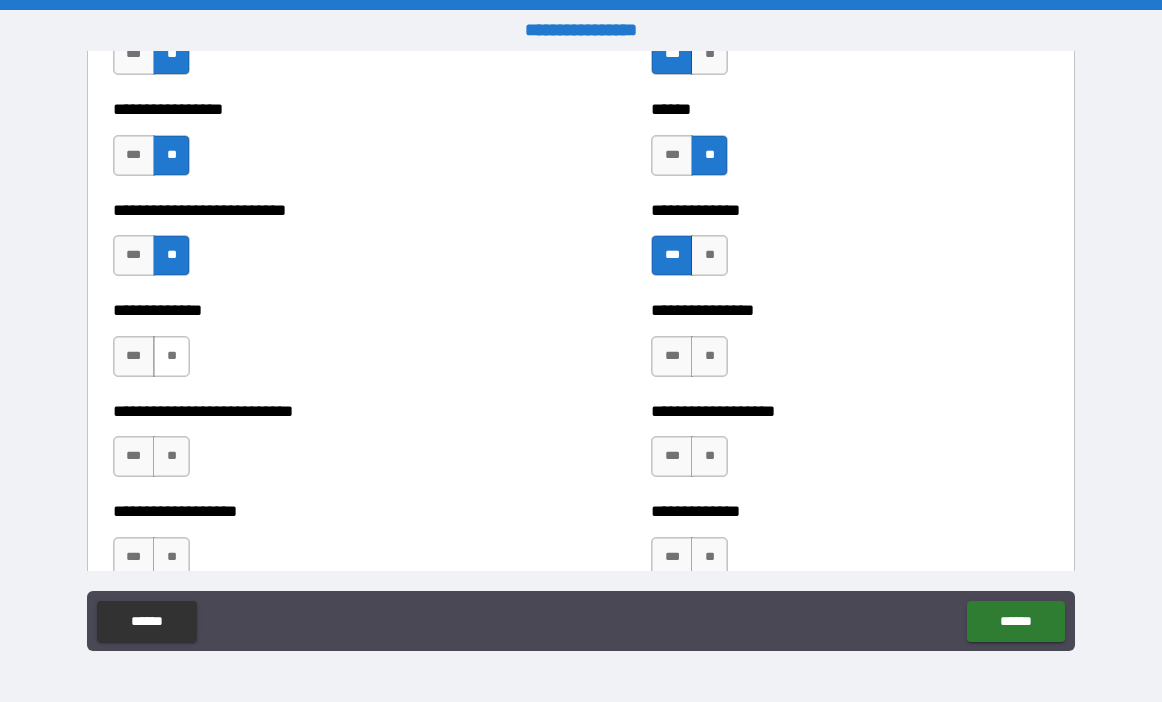 click on "**" at bounding box center [171, 356] 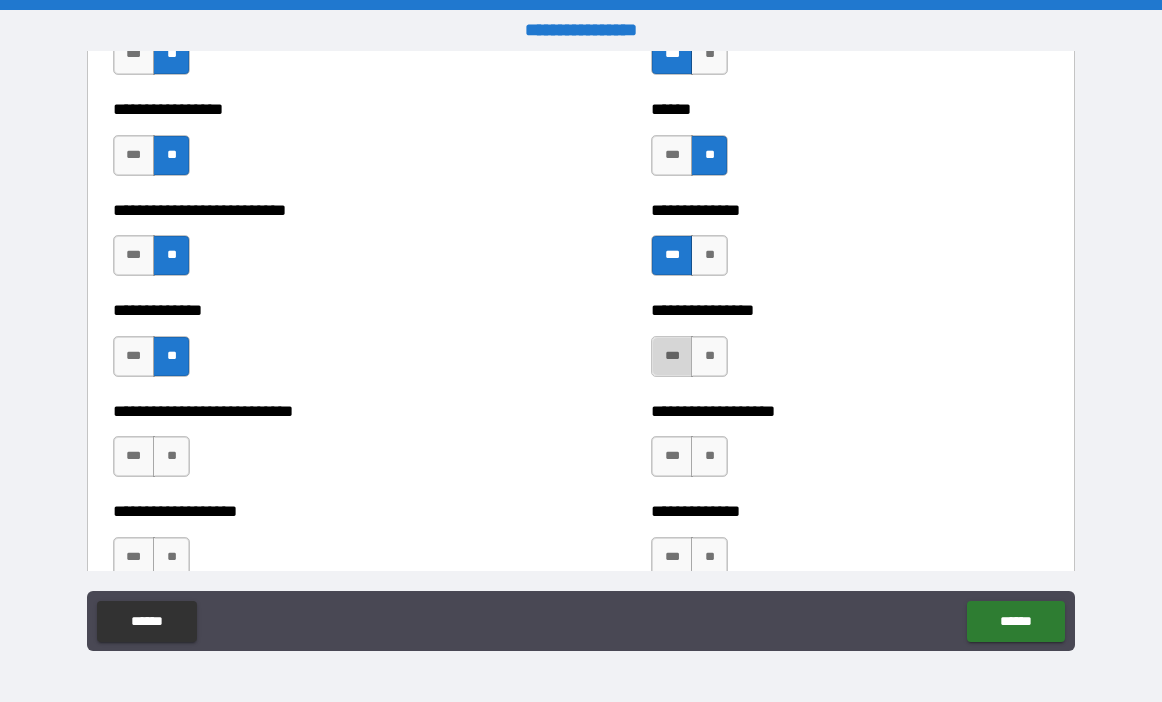 click on "***" at bounding box center [672, 356] 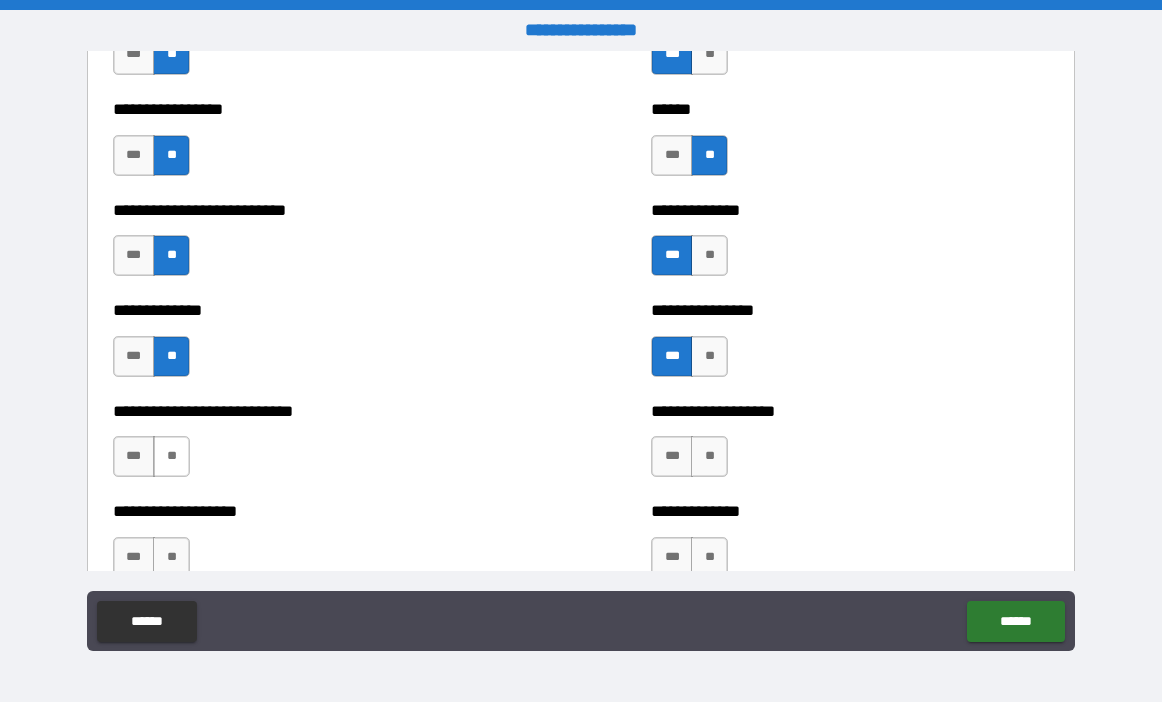 click on "**" at bounding box center [171, 456] 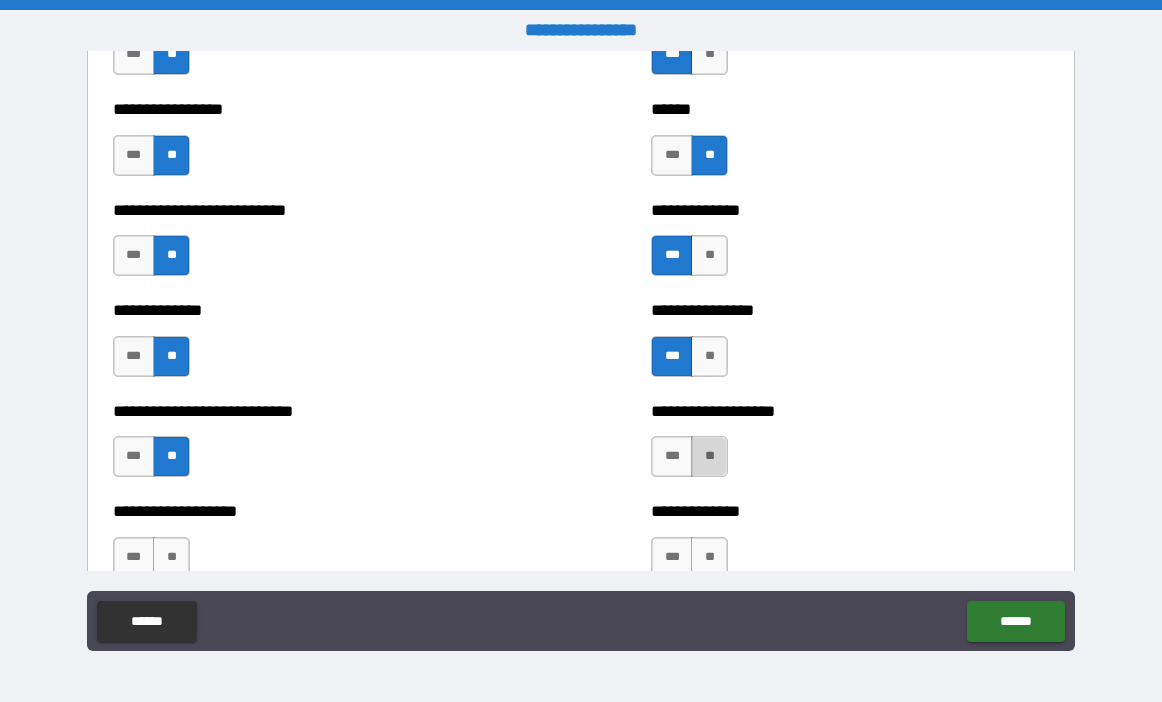 click on "**" at bounding box center (709, 456) 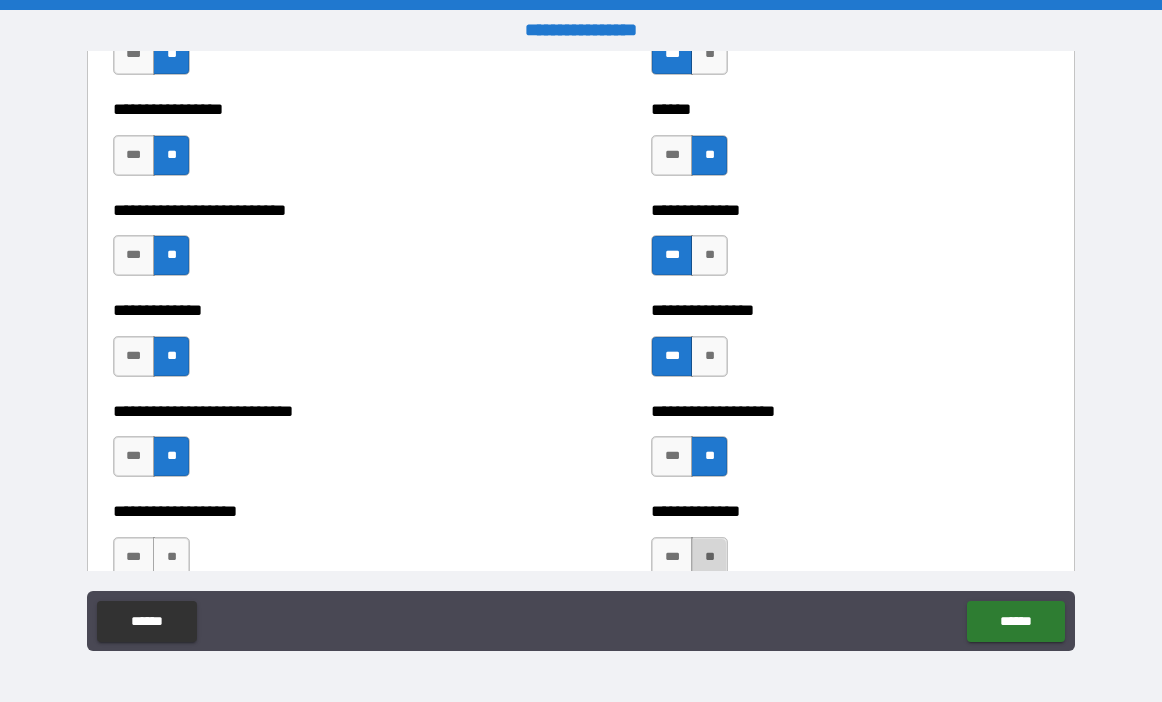 click on "**" at bounding box center [709, 557] 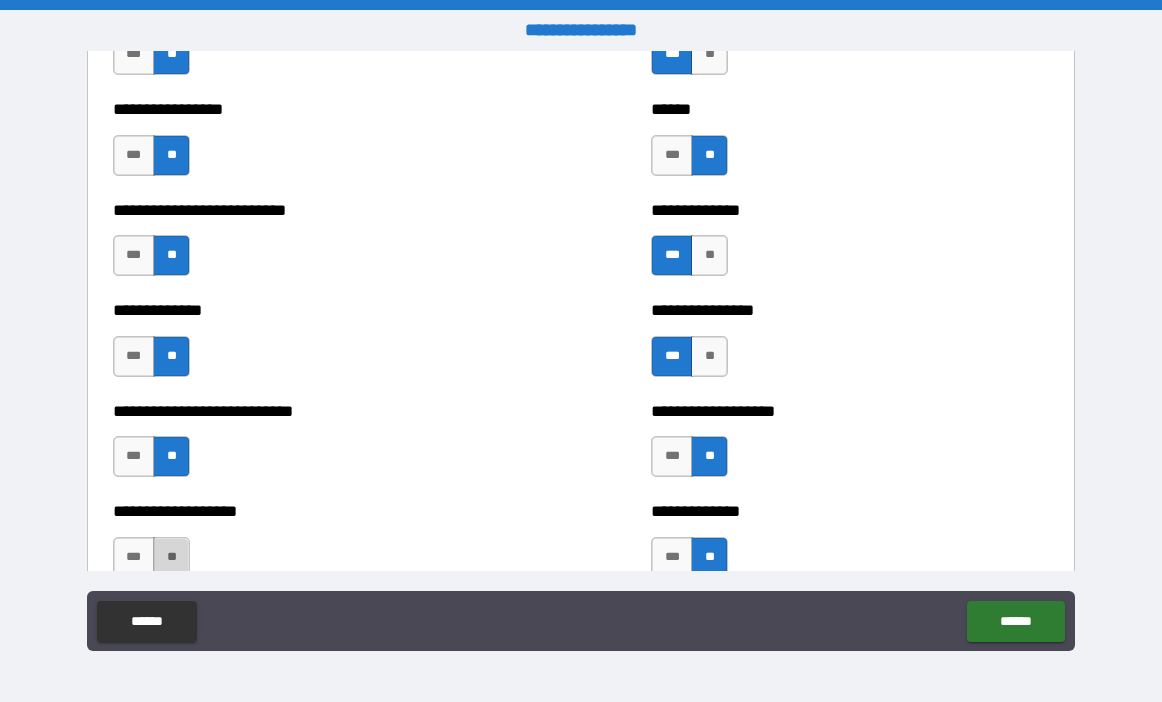 click on "**" at bounding box center [171, 557] 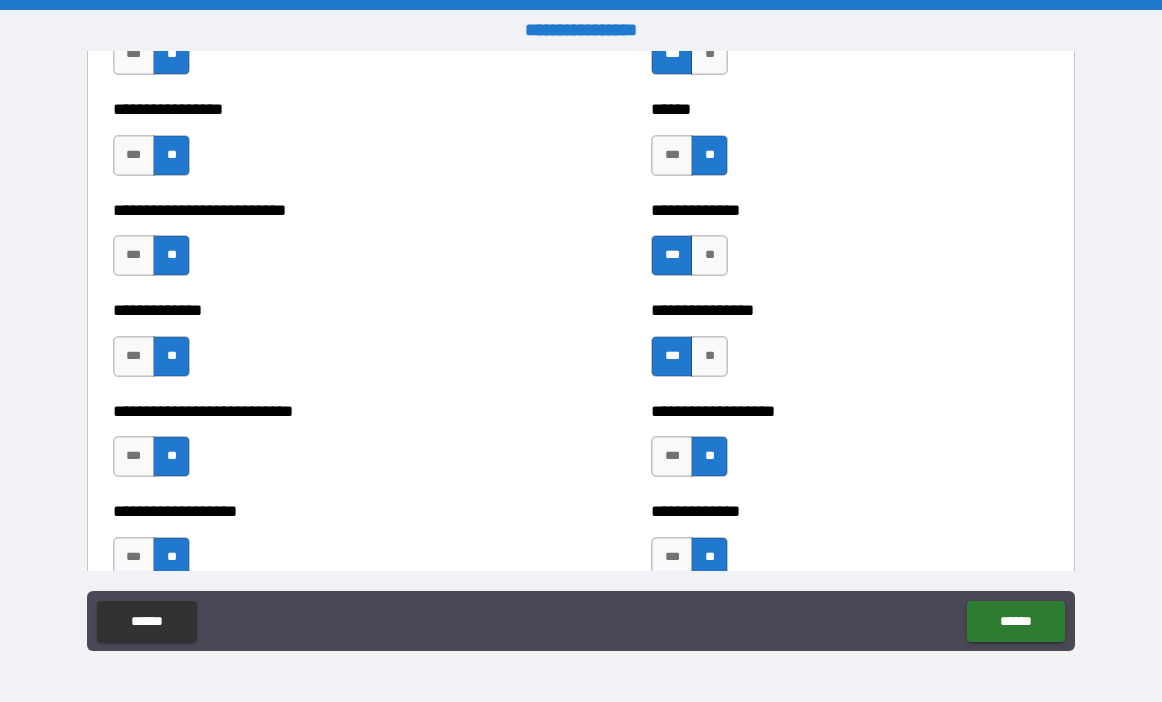 scroll, scrollTop: 3800, scrollLeft: 0, axis: vertical 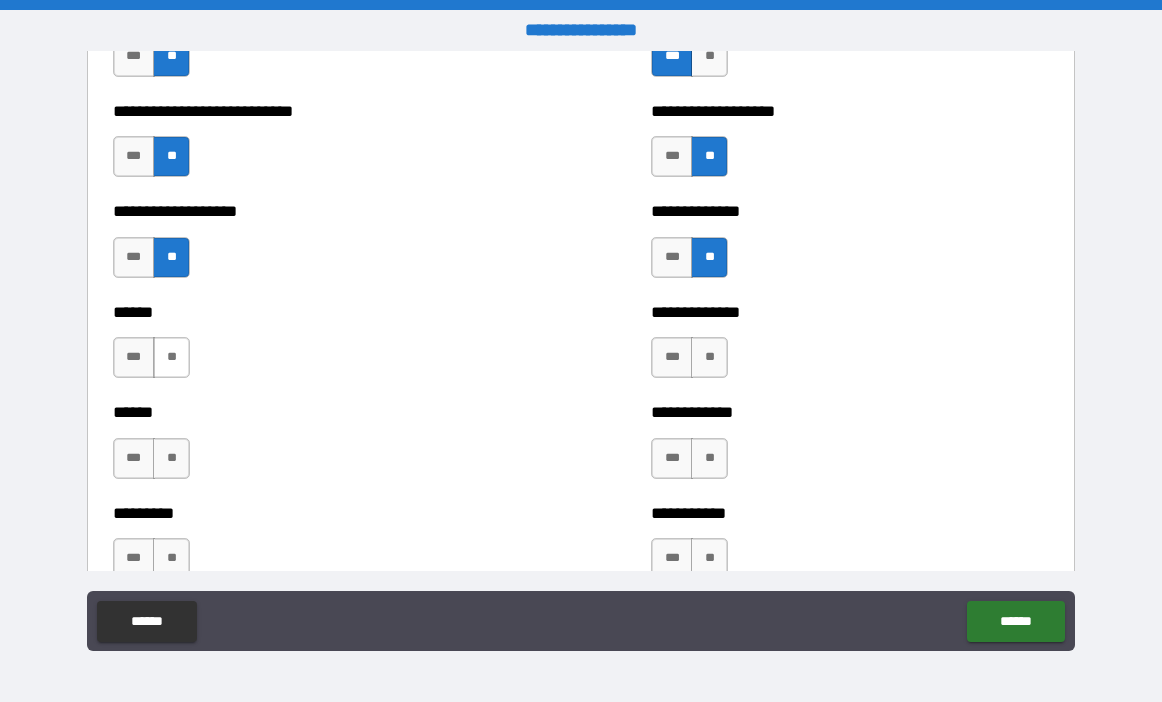 click on "**" at bounding box center [171, 357] 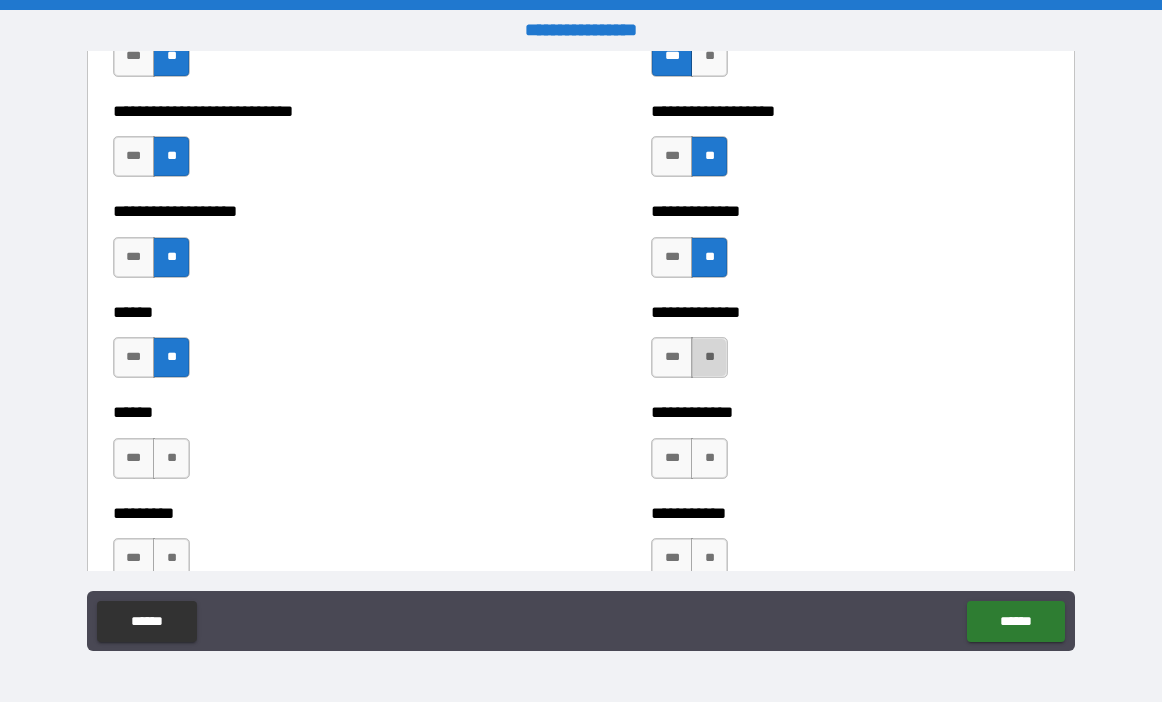 click on "**" at bounding box center (709, 357) 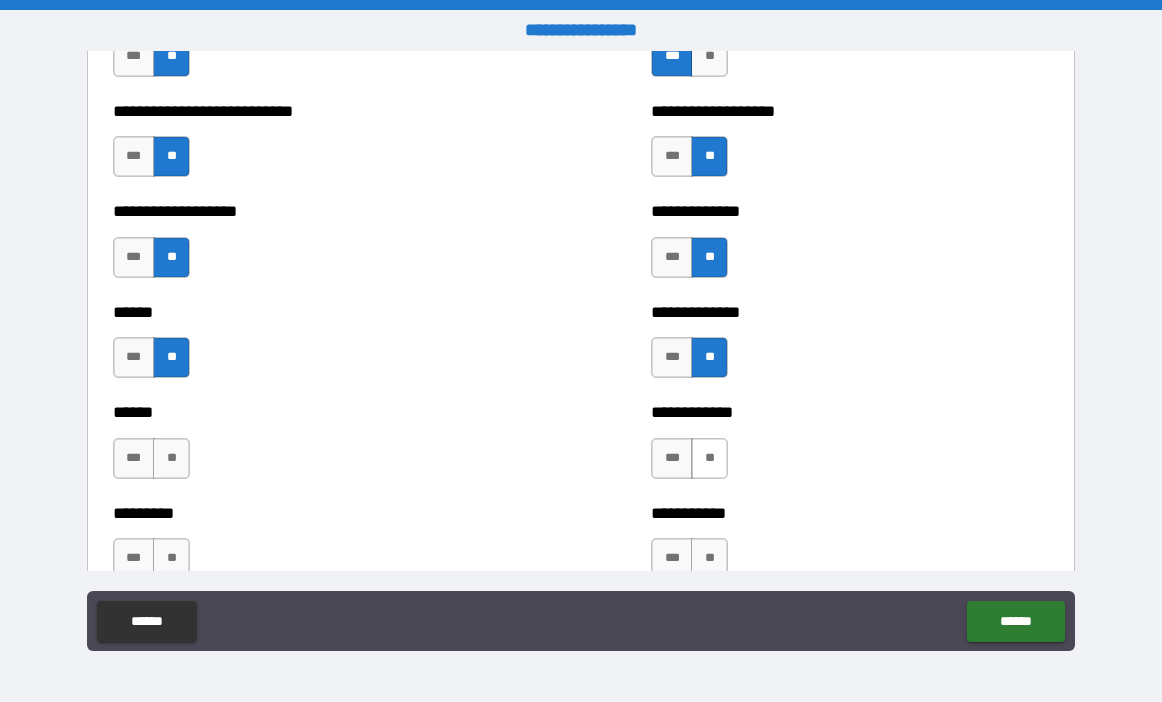 click on "**" at bounding box center [709, 458] 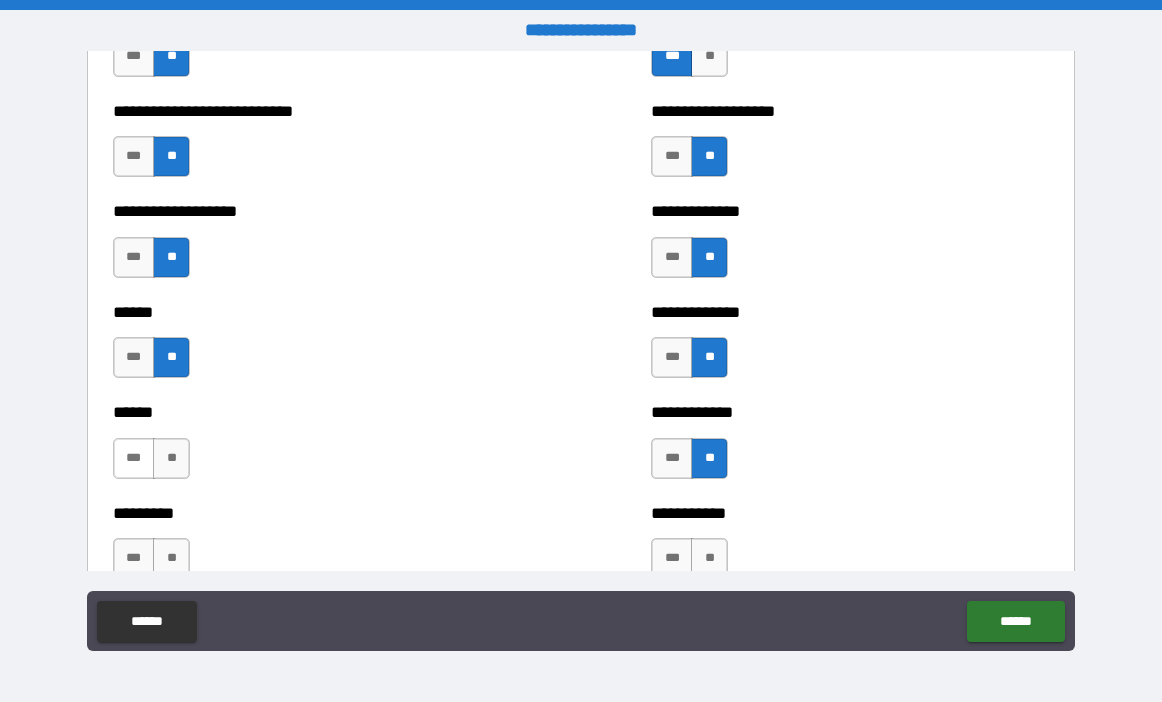 click on "***" at bounding box center [134, 458] 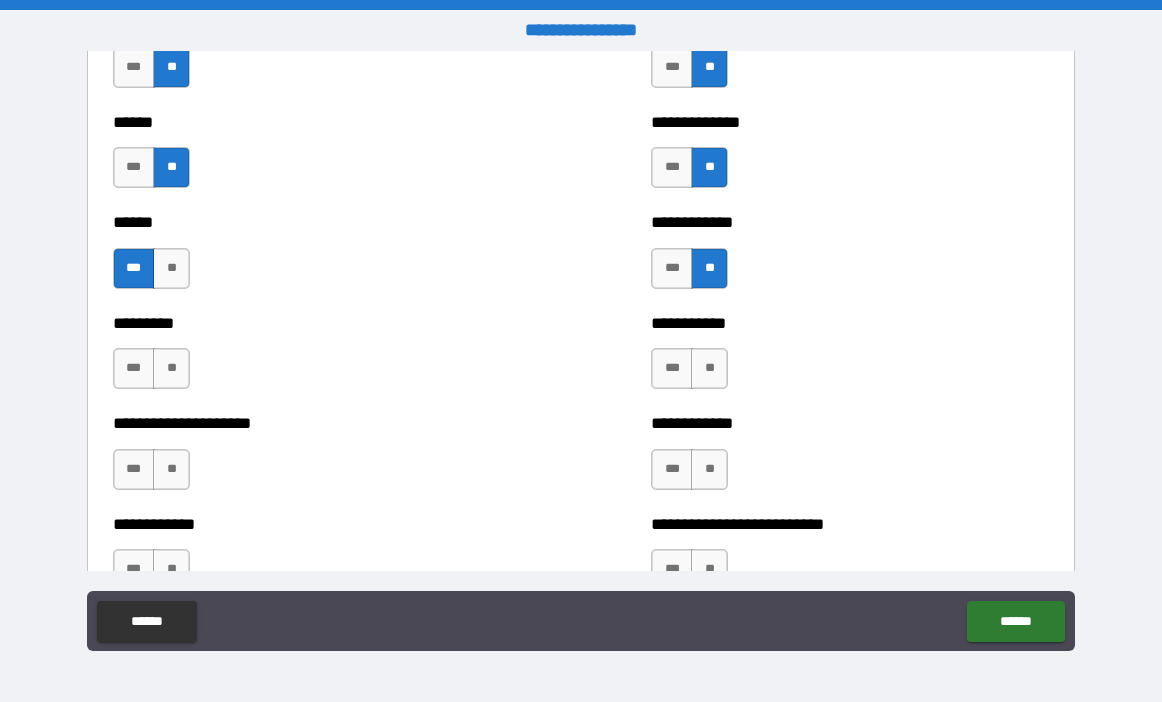 scroll, scrollTop: 4000, scrollLeft: 0, axis: vertical 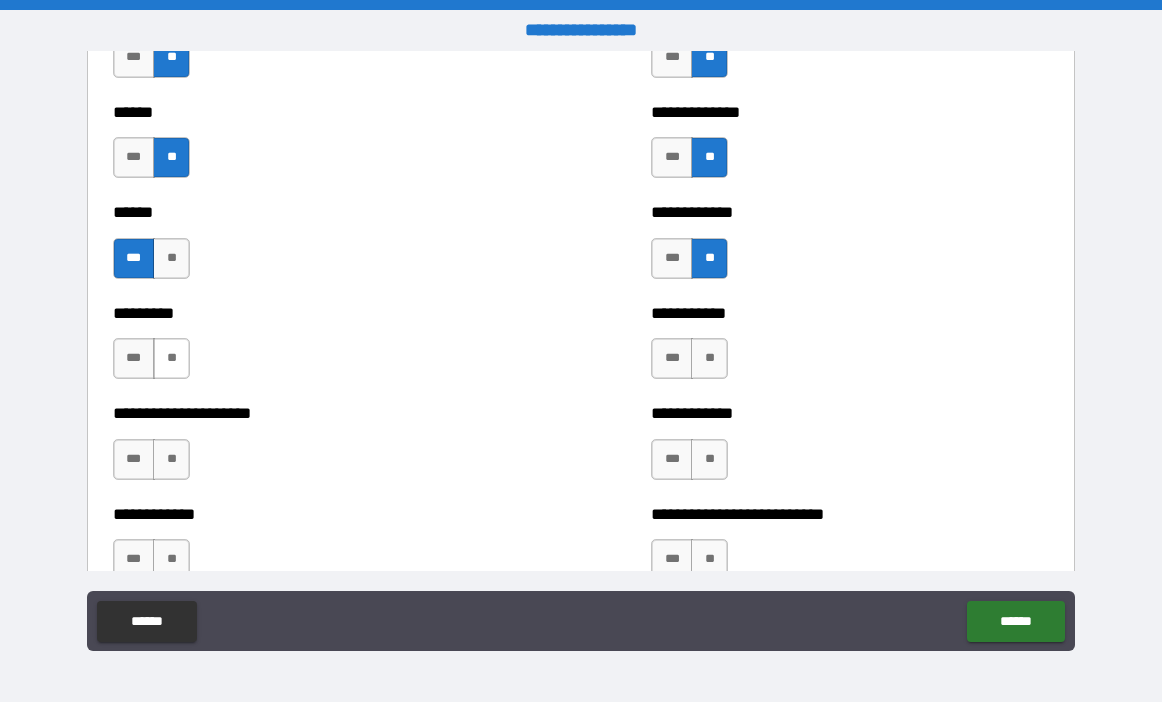 click on "**" at bounding box center [171, 358] 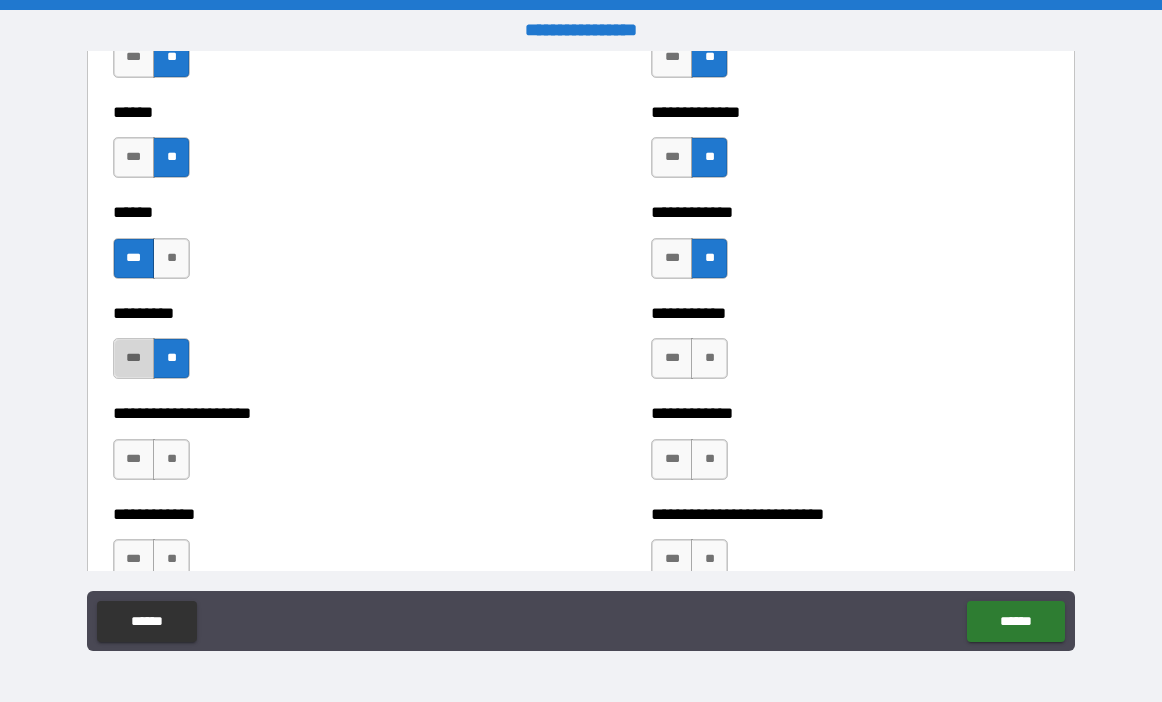 click on "***" at bounding box center [134, 358] 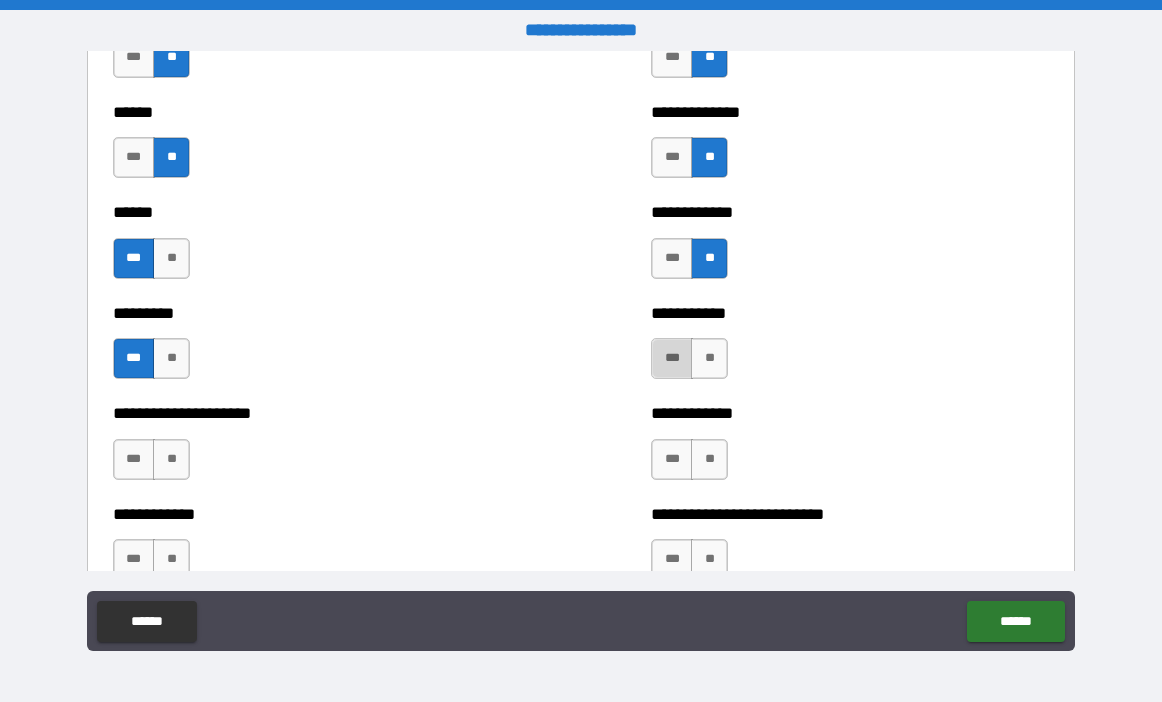 drag, startPoint x: 663, startPoint y: 356, endPoint x: 663, endPoint y: 369, distance: 13 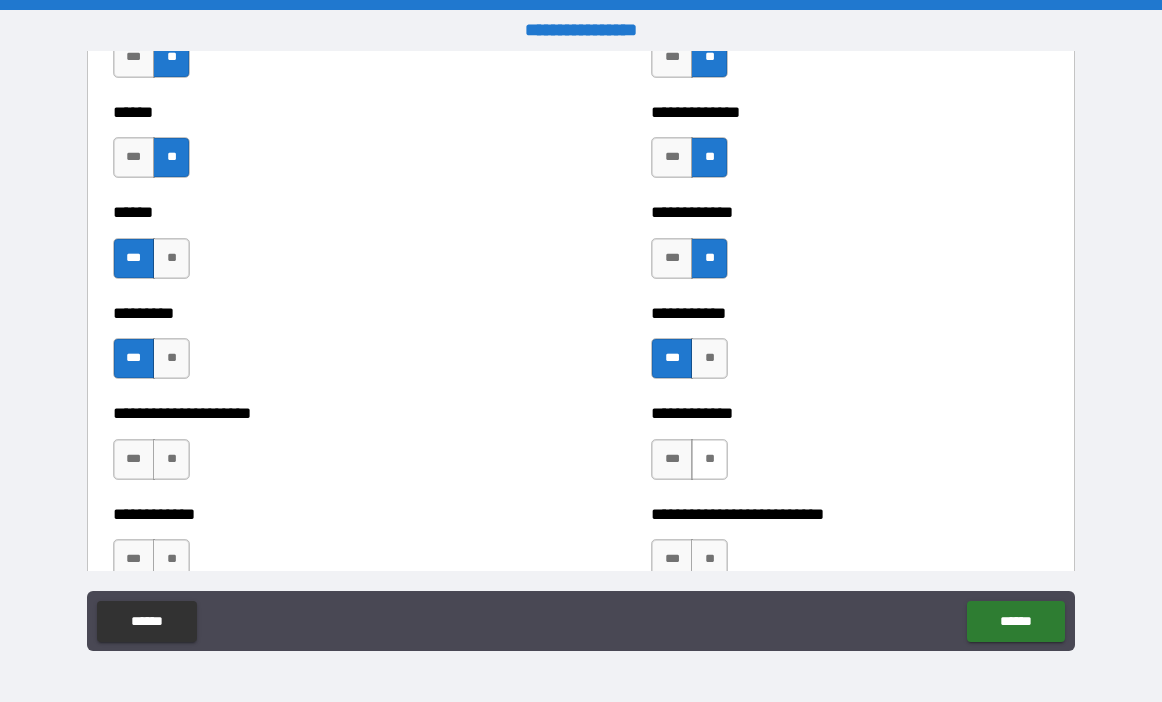 click on "**" at bounding box center [709, 459] 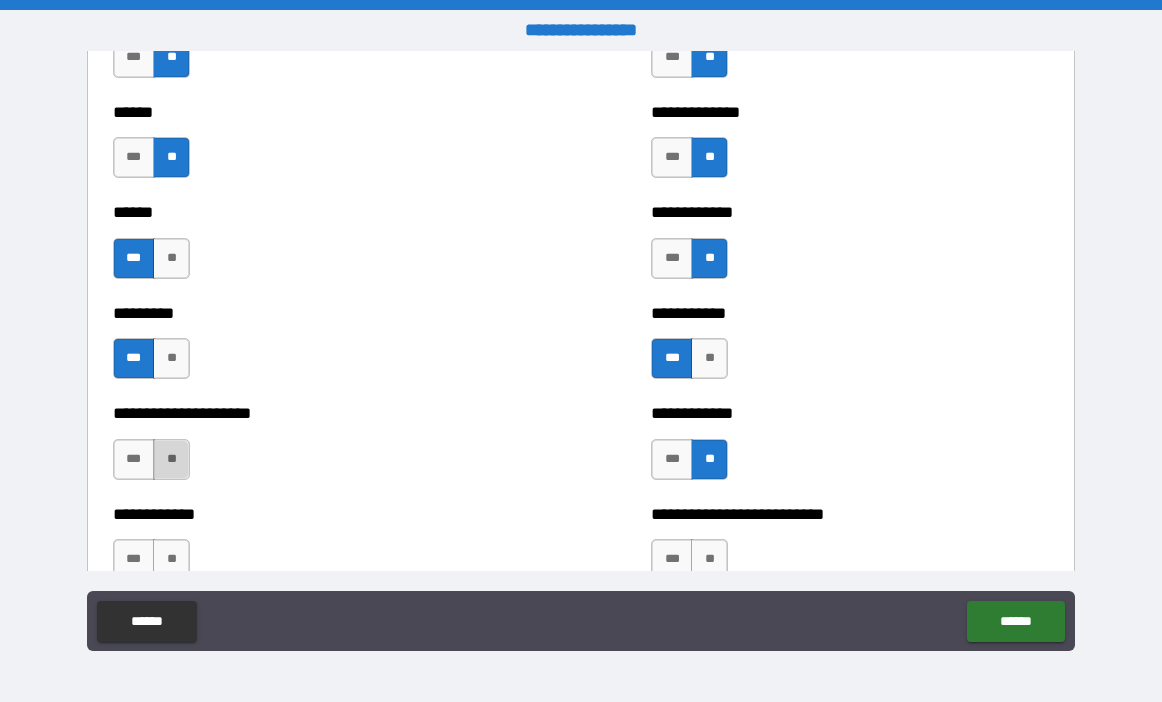 click on "**" at bounding box center [171, 459] 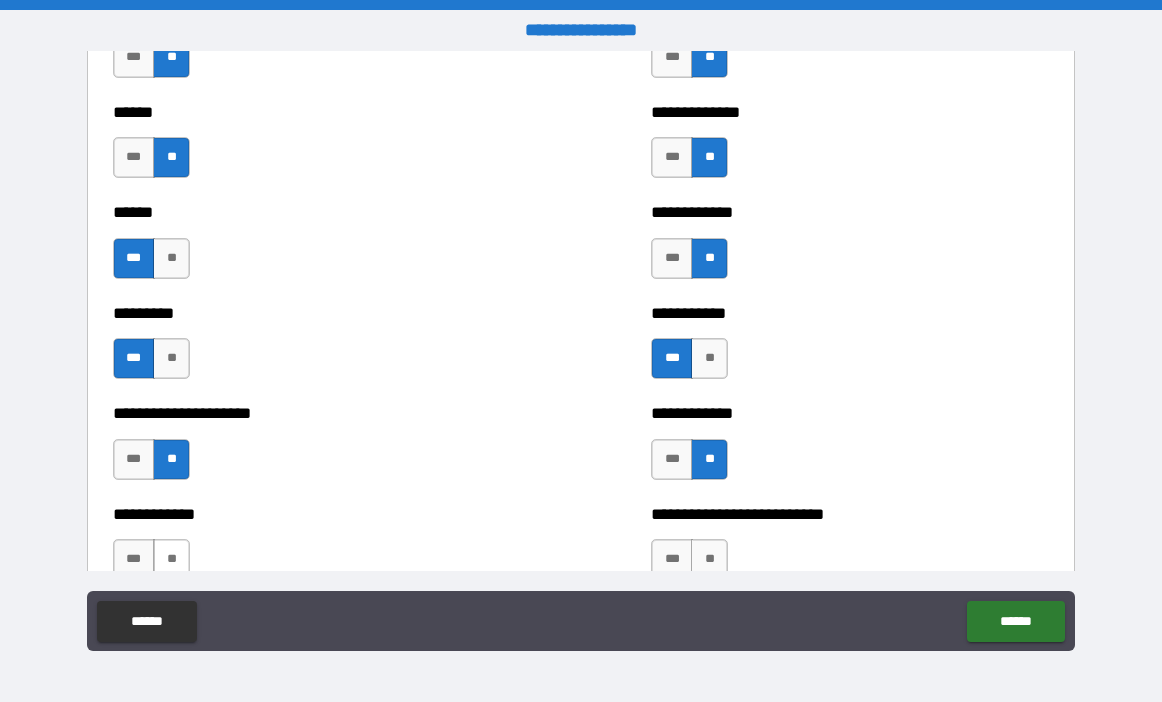 click on "**" at bounding box center (171, 559) 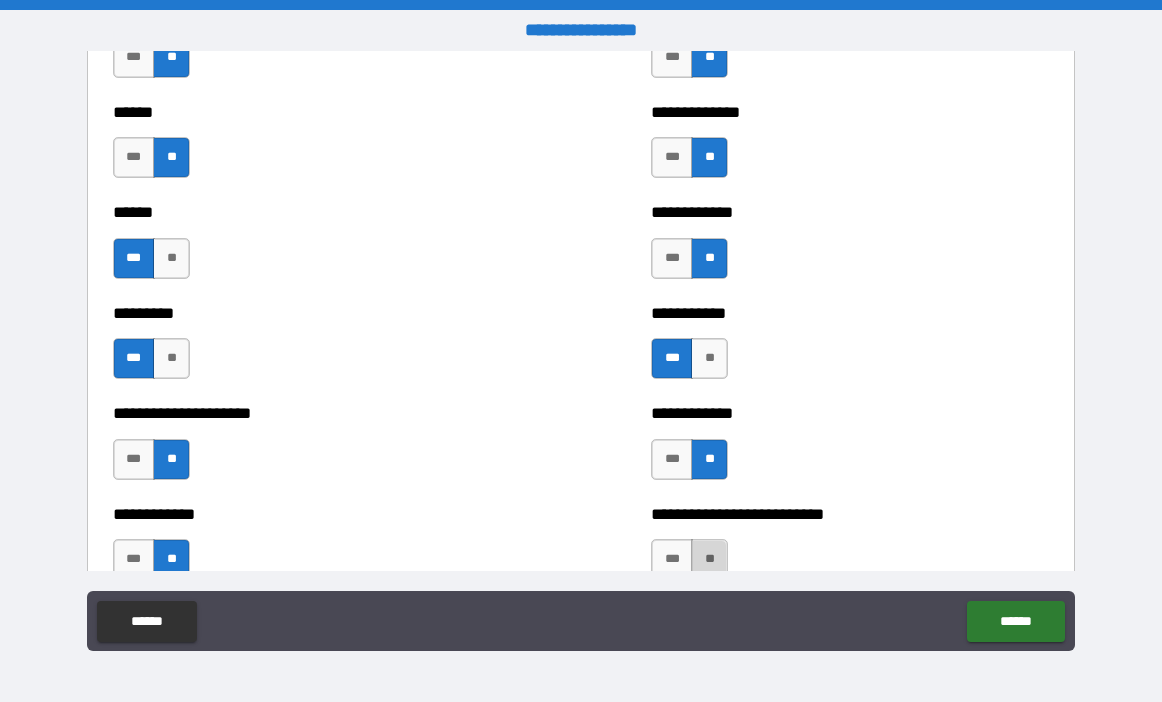 click on "**" at bounding box center [709, 559] 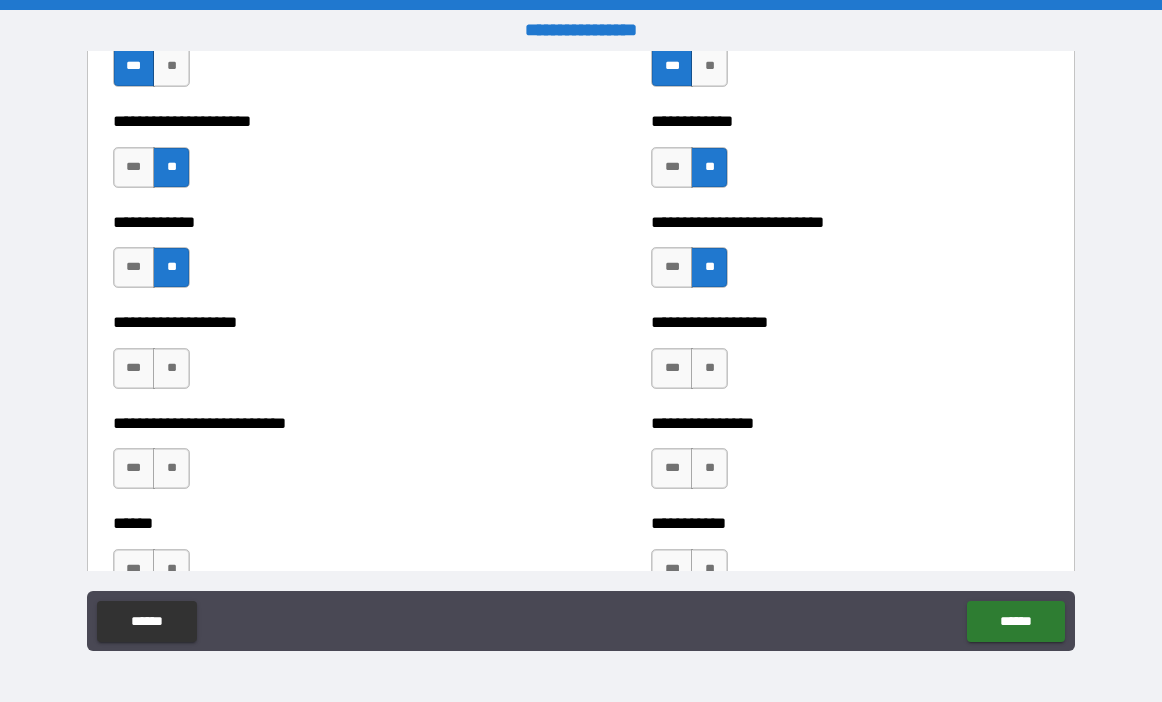 scroll, scrollTop: 4300, scrollLeft: 0, axis: vertical 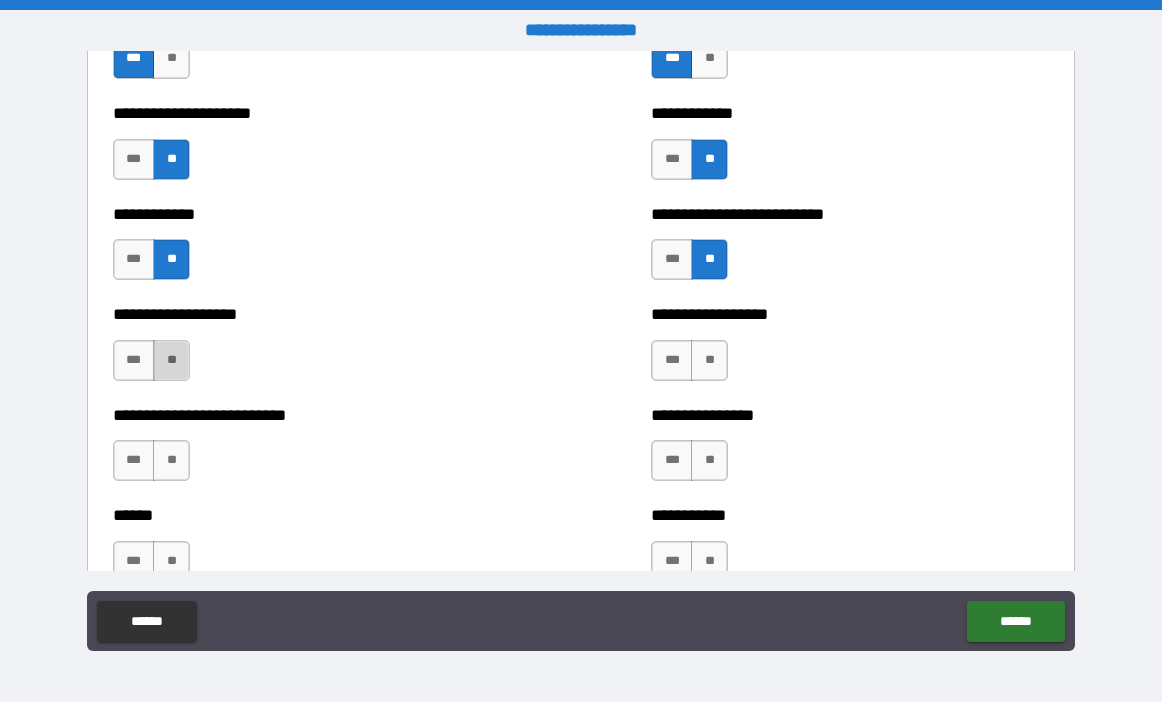 click on "**" at bounding box center [171, 360] 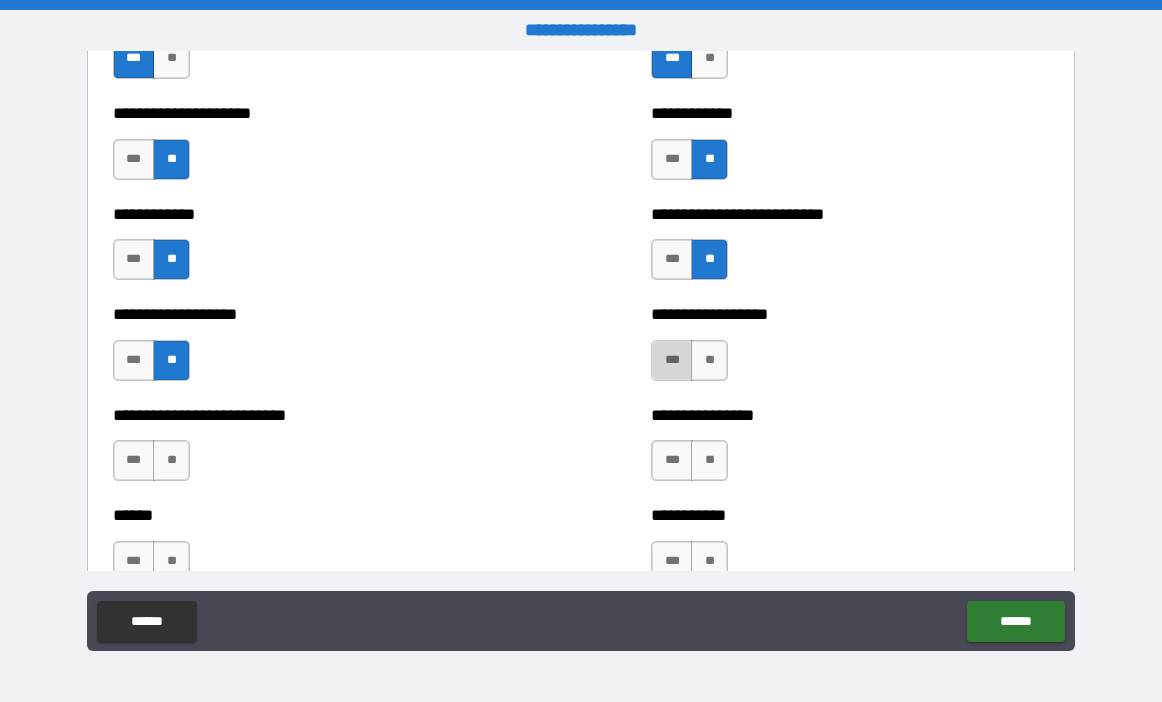 click on "***" at bounding box center [672, 360] 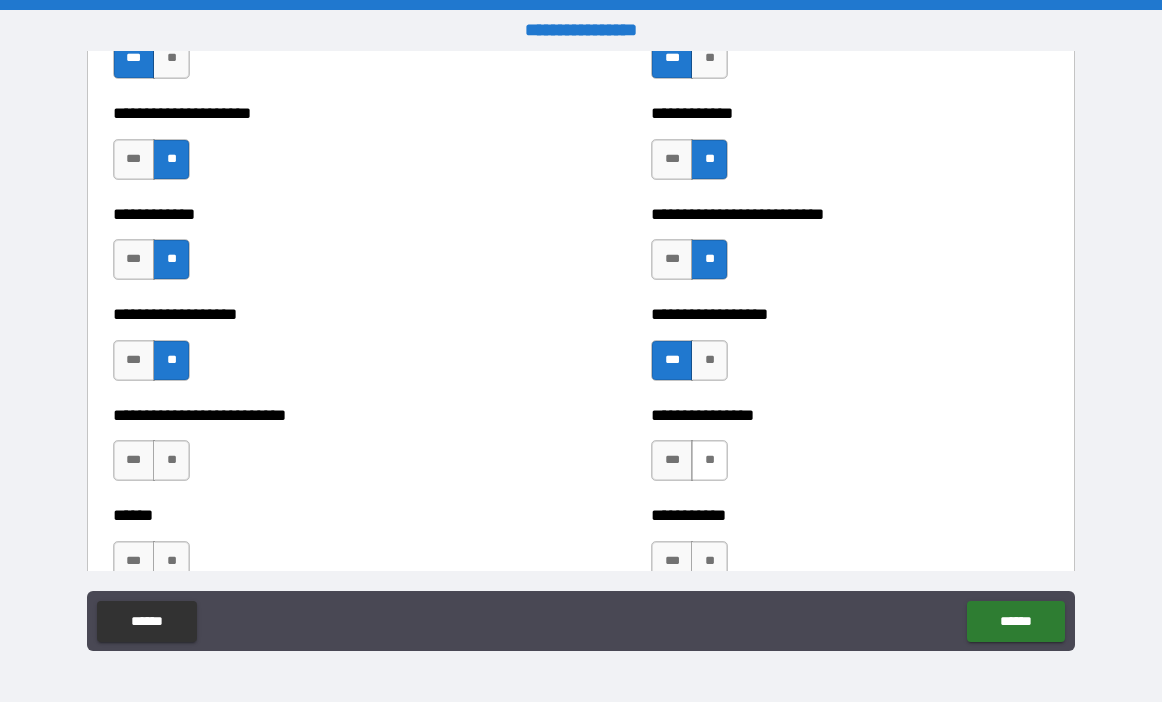 click on "**" at bounding box center [709, 460] 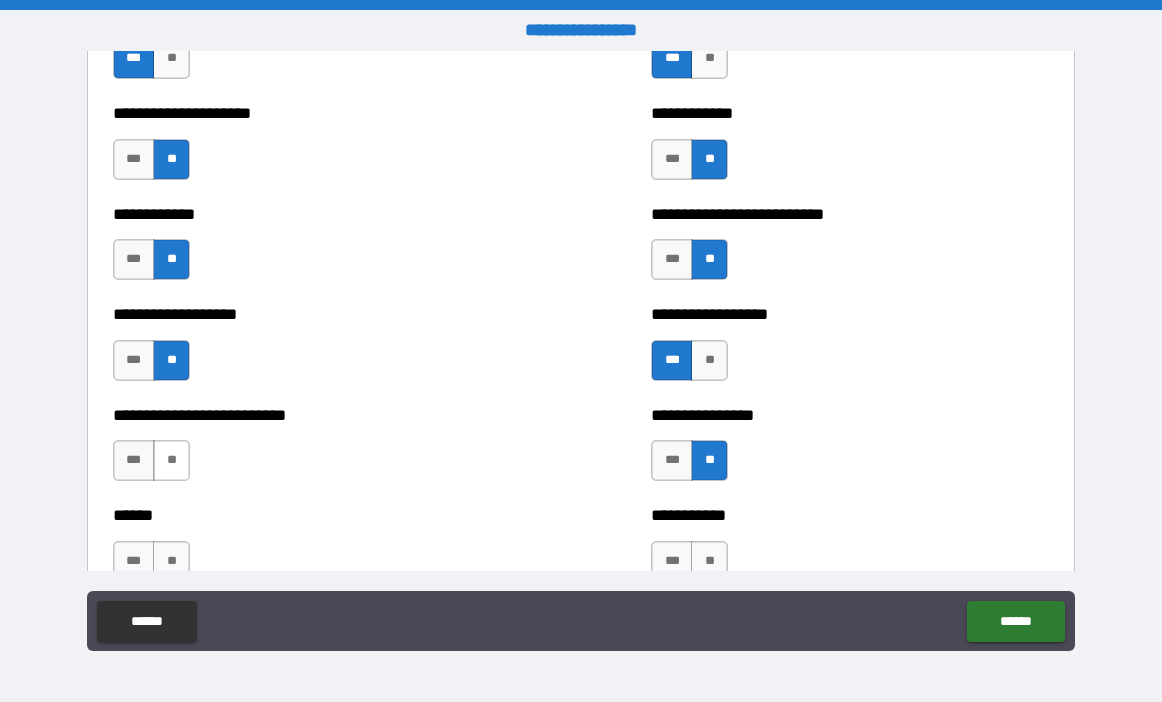 click on "**" at bounding box center (171, 460) 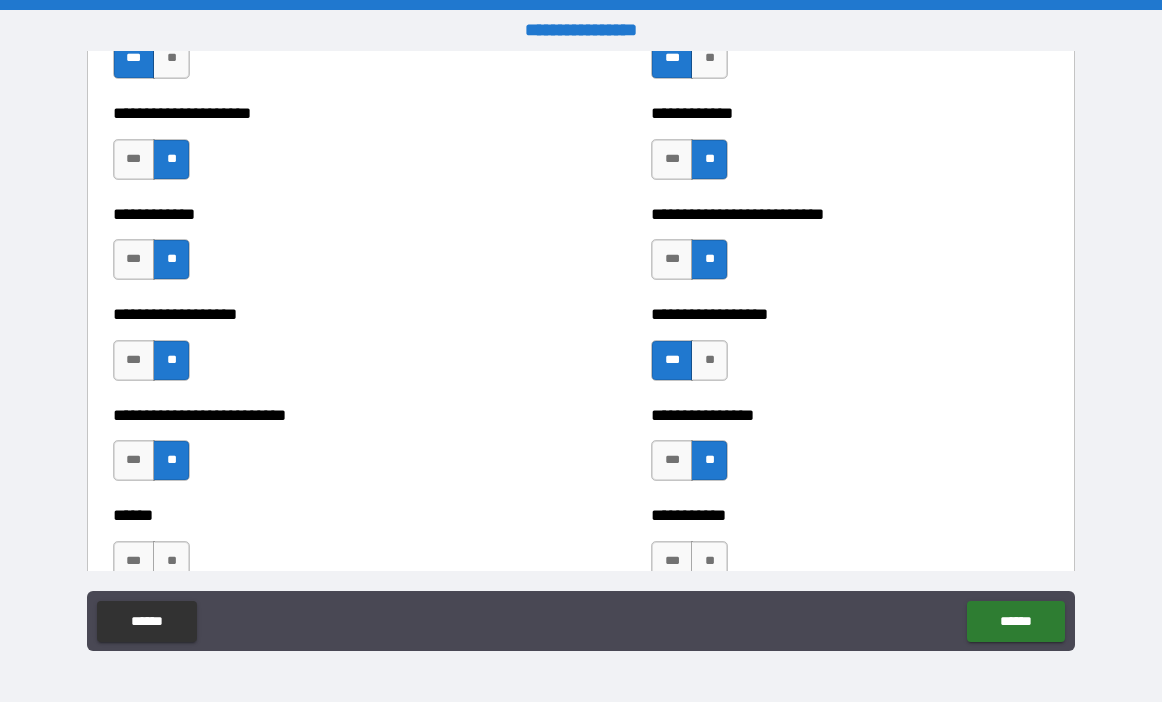 scroll, scrollTop: 4500, scrollLeft: 0, axis: vertical 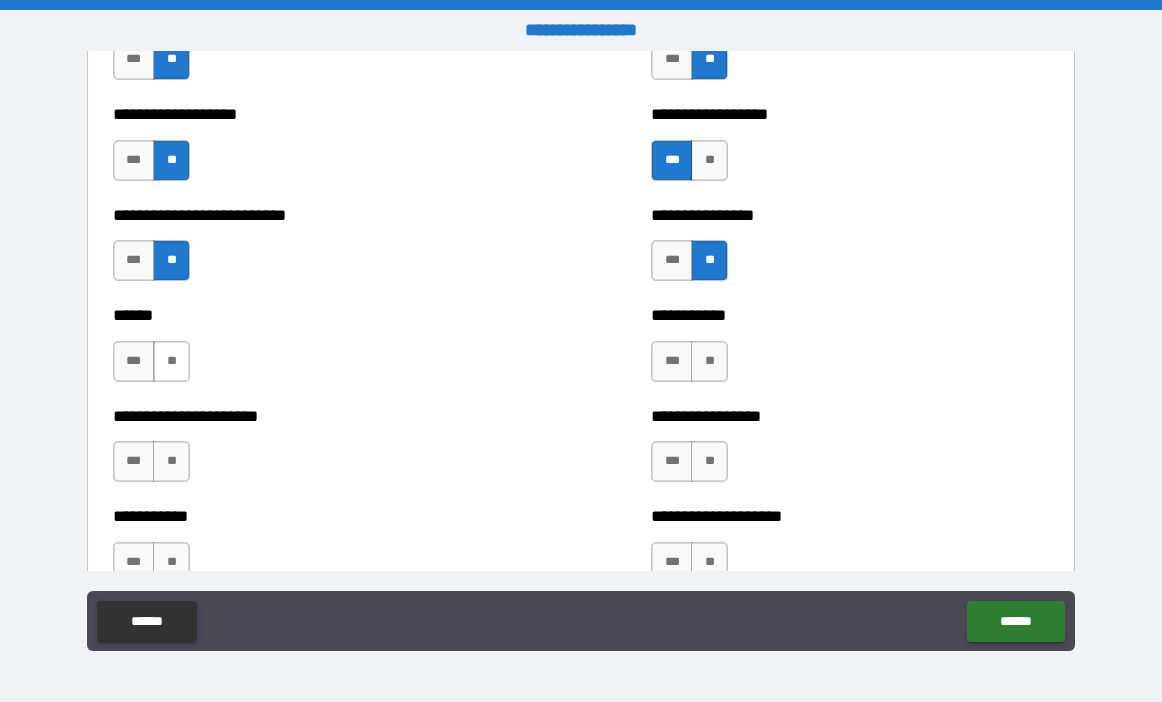 click on "**" at bounding box center [171, 361] 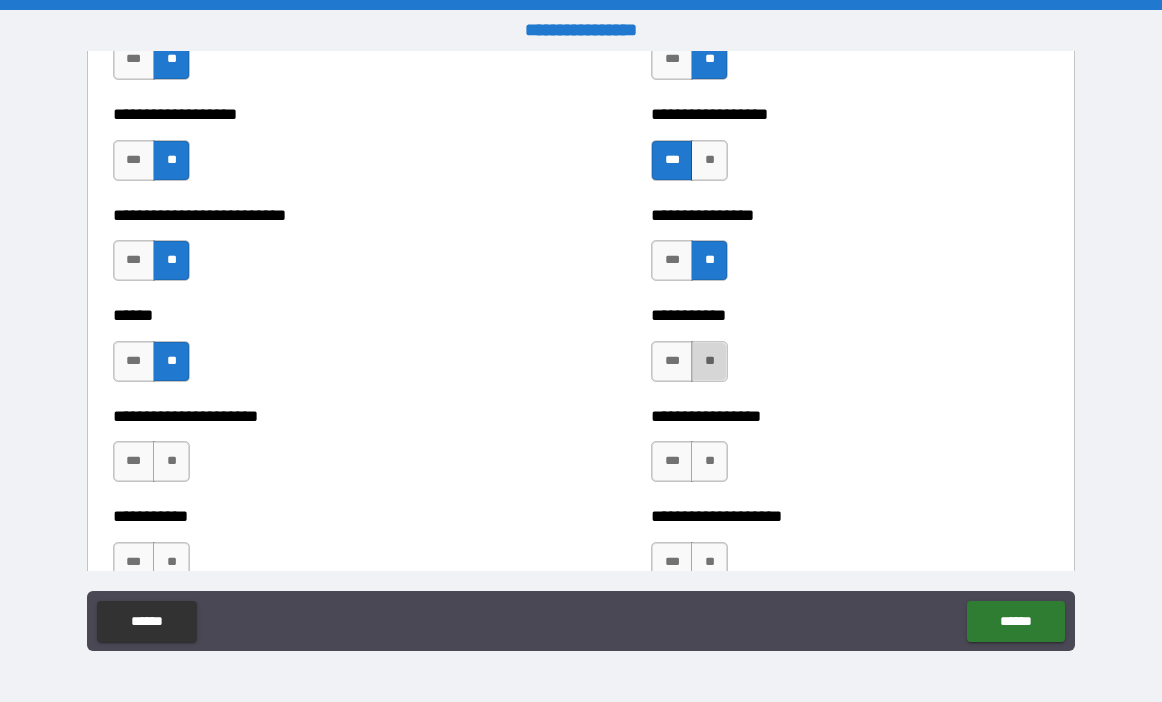 click on "**" at bounding box center [709, 361] 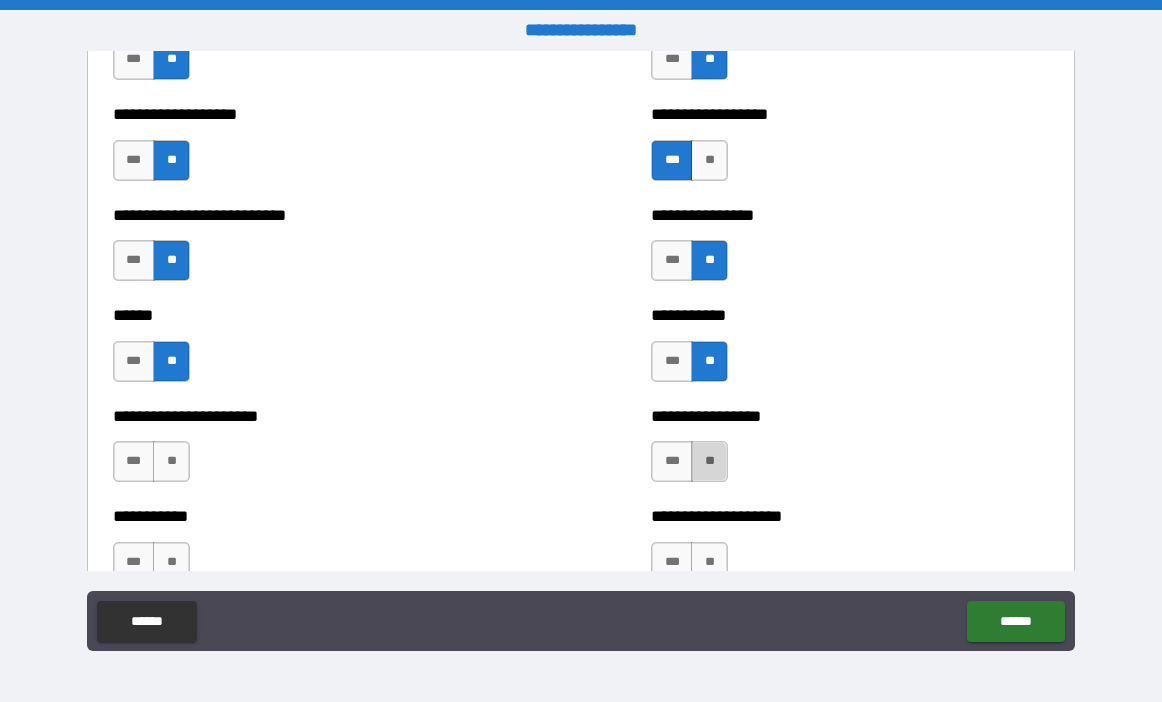 click on "**" at bounding box center [709, 461] 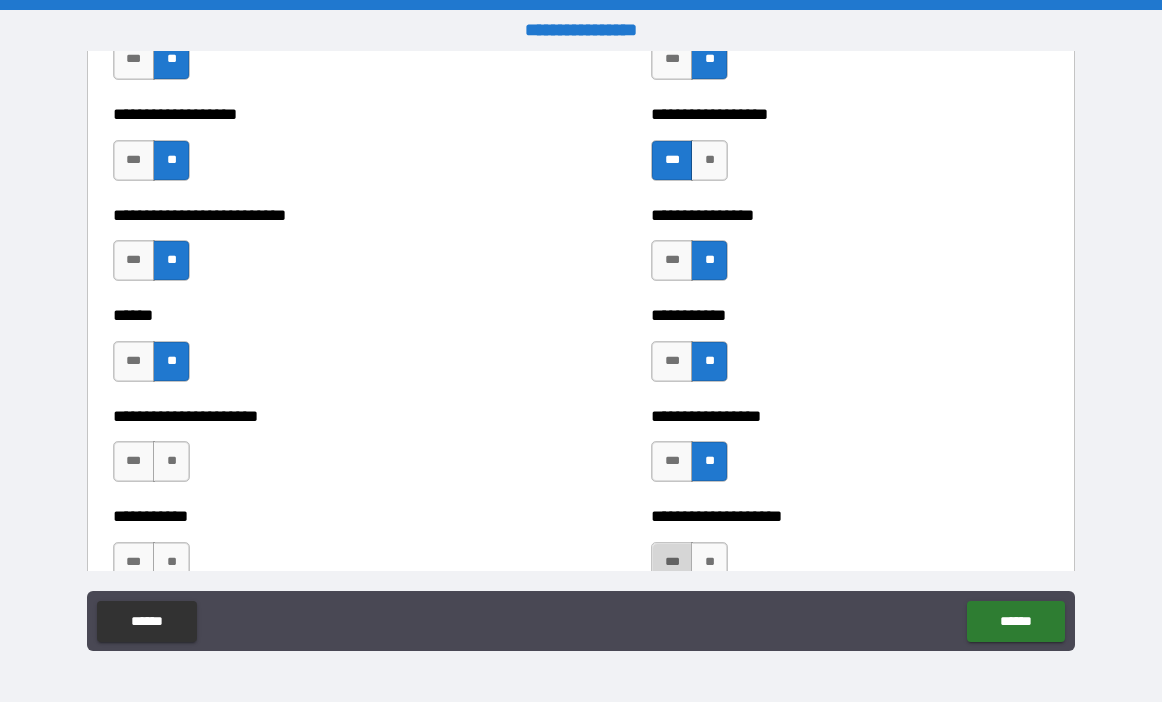 click on "***" at bounding box center (672, 562) 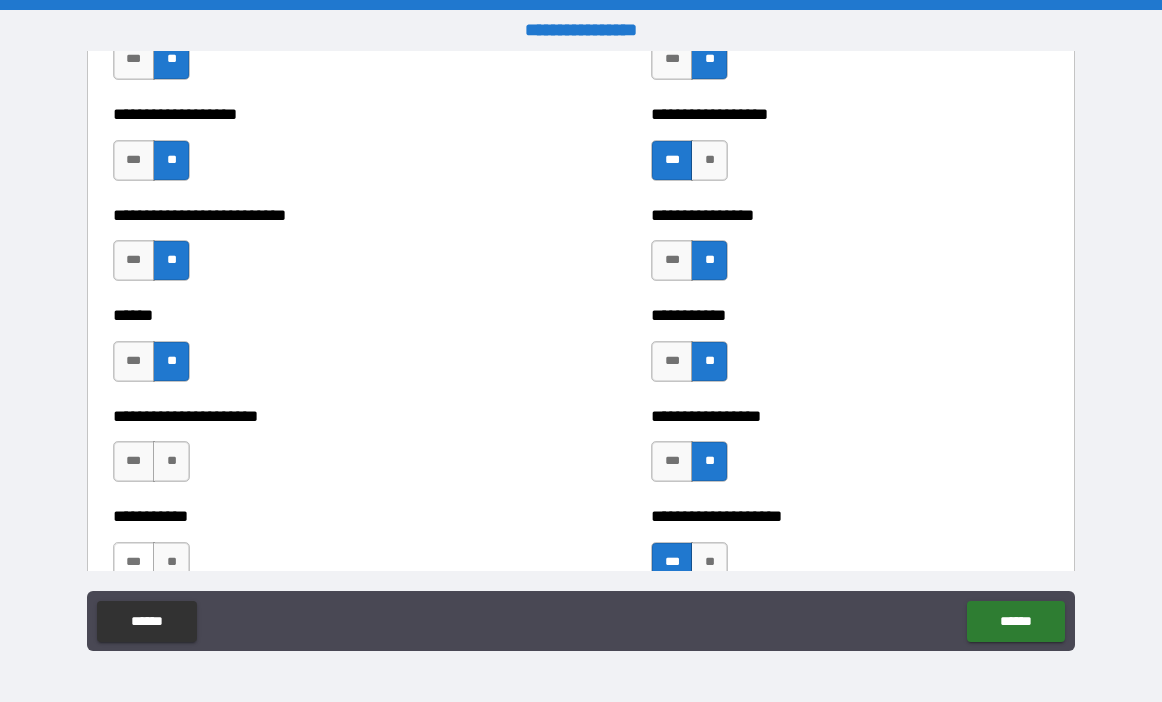click on "***" at bounding box center (134, 562) 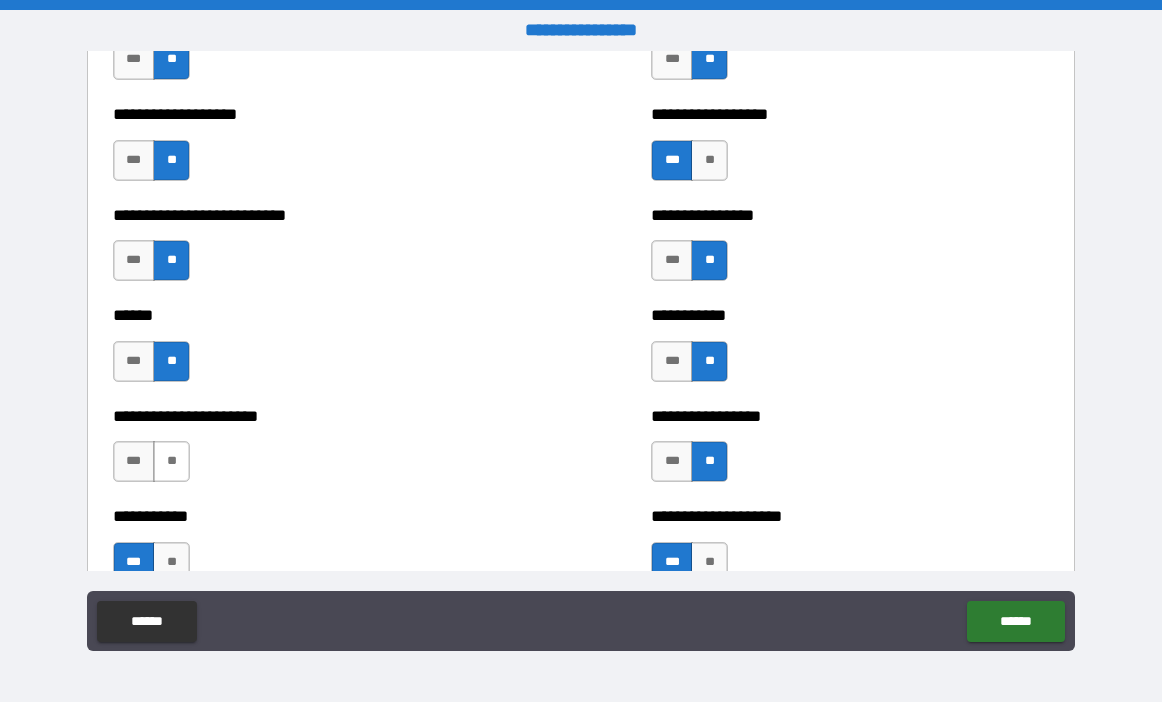 click on "**" at bounding box center (171, 461) 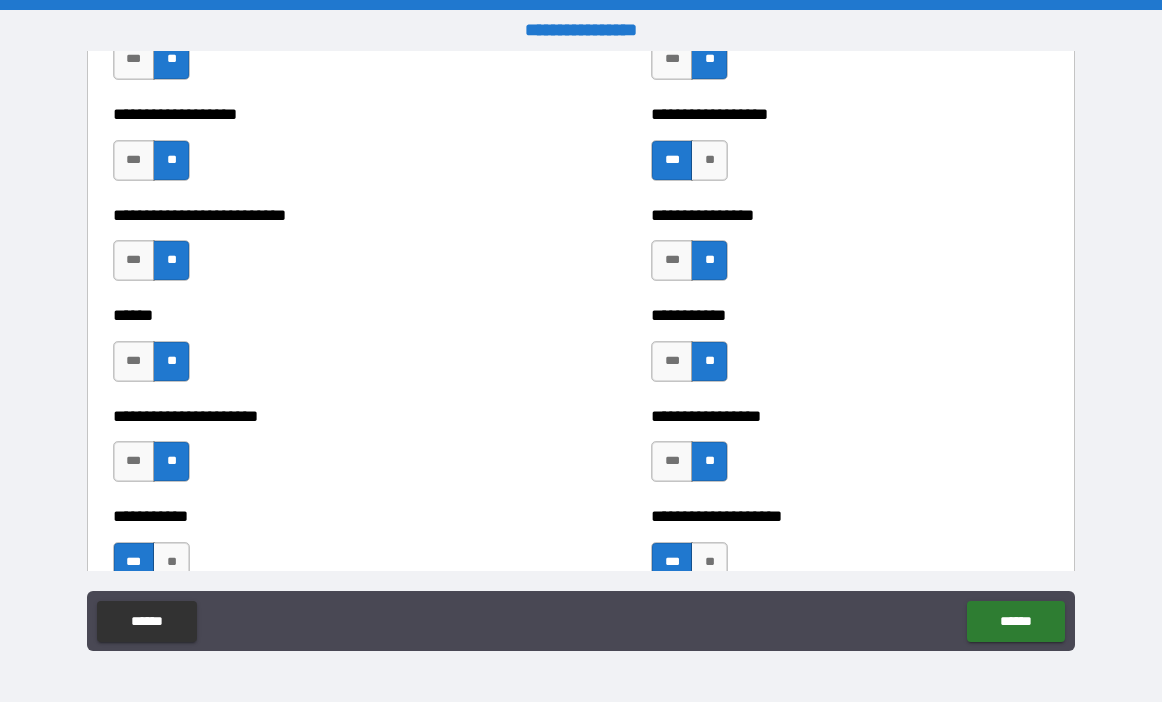 scroll, scrollTop: 4800, scrollLeft: 0, axis: vertical 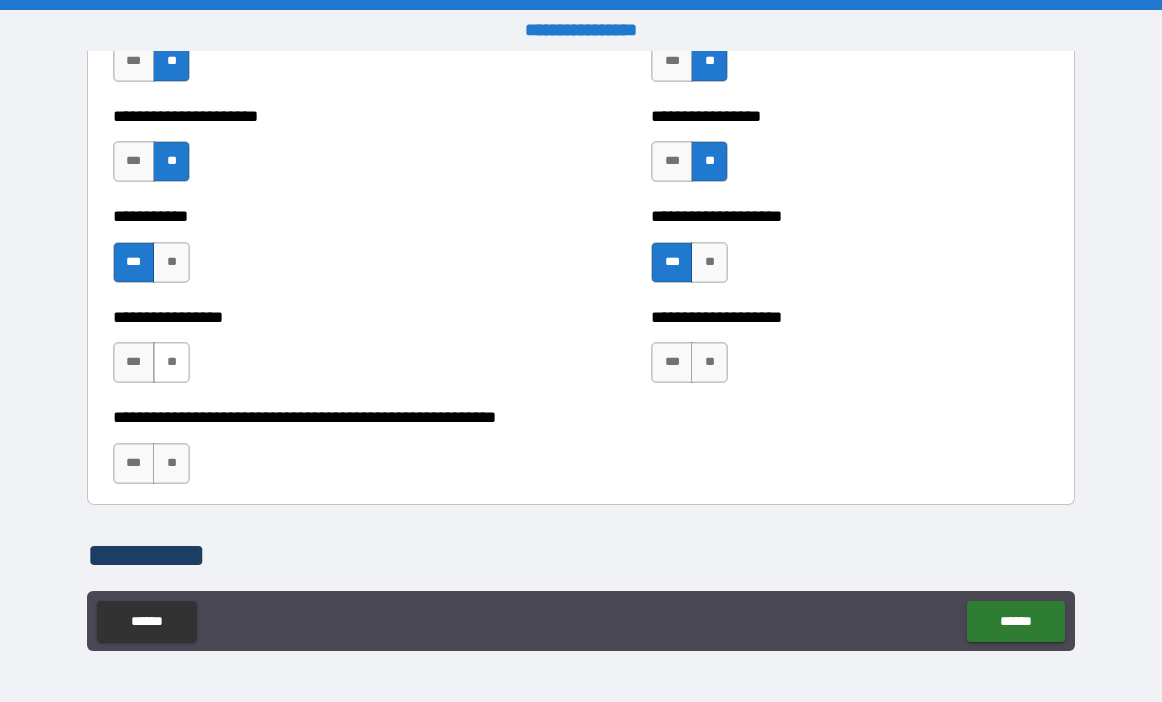 click on "**" at bounding box center (171, 362) 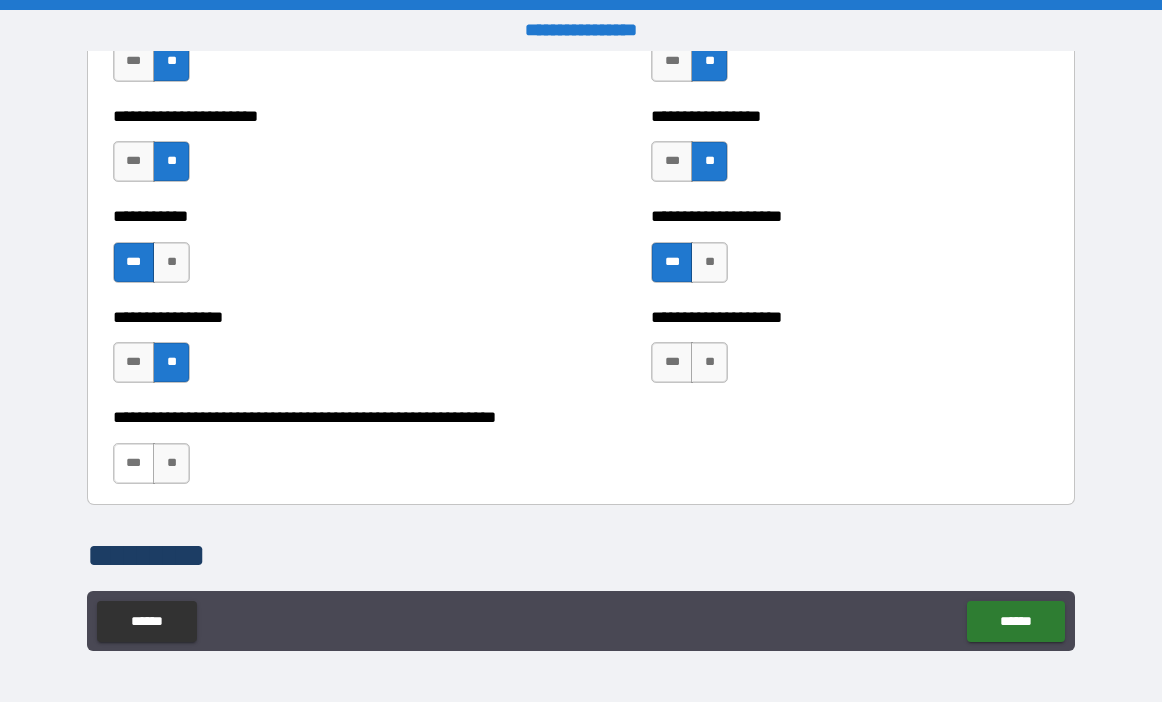 click on "***" at bounding box center (134, 463) 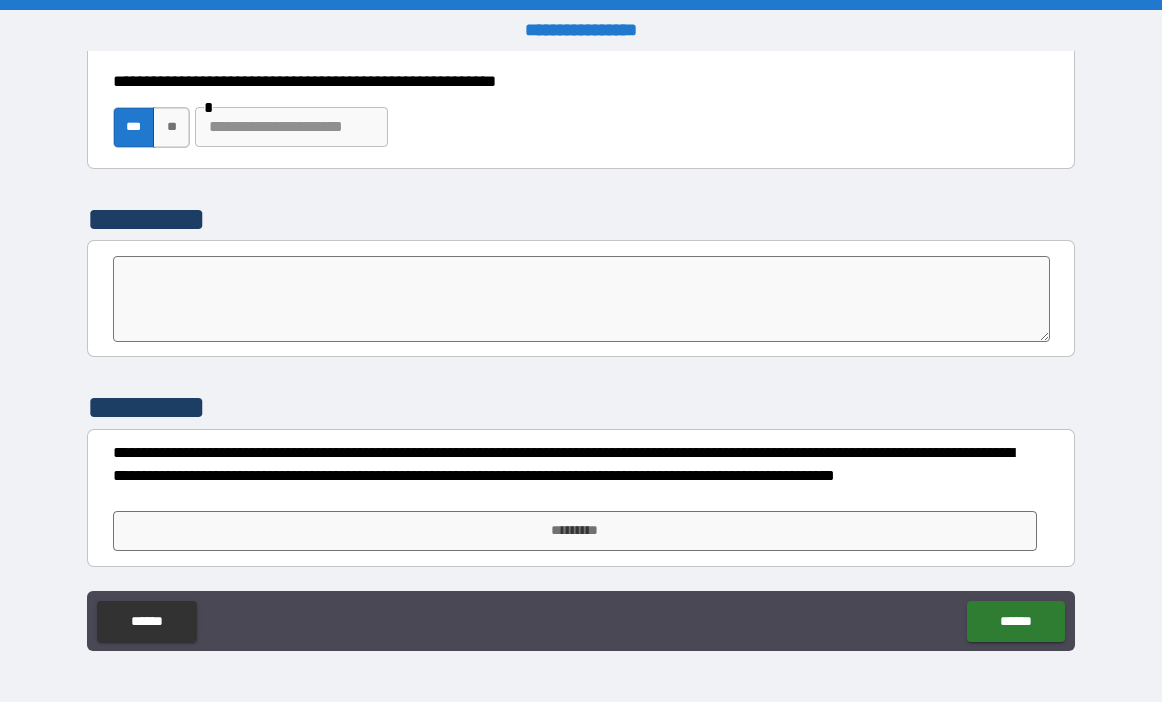 scroll, scrollTop: 5136, scrollLeft: 0, axis: vertical 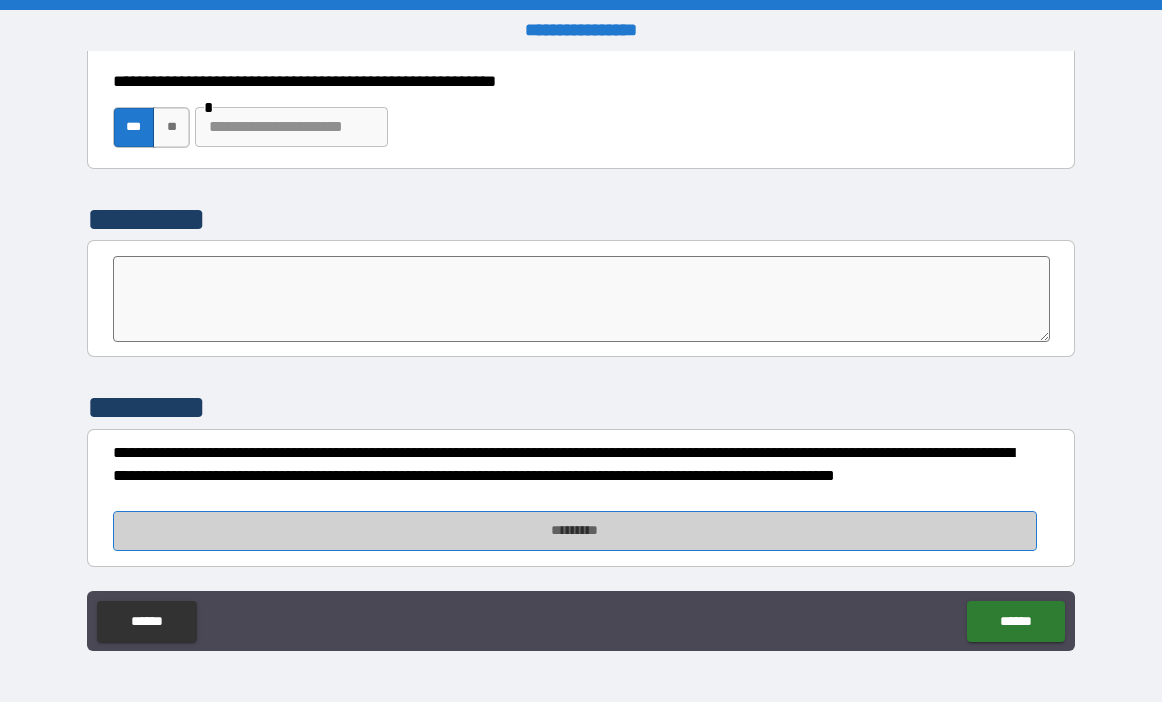 click on "*********" at bounding box center (575, 531) 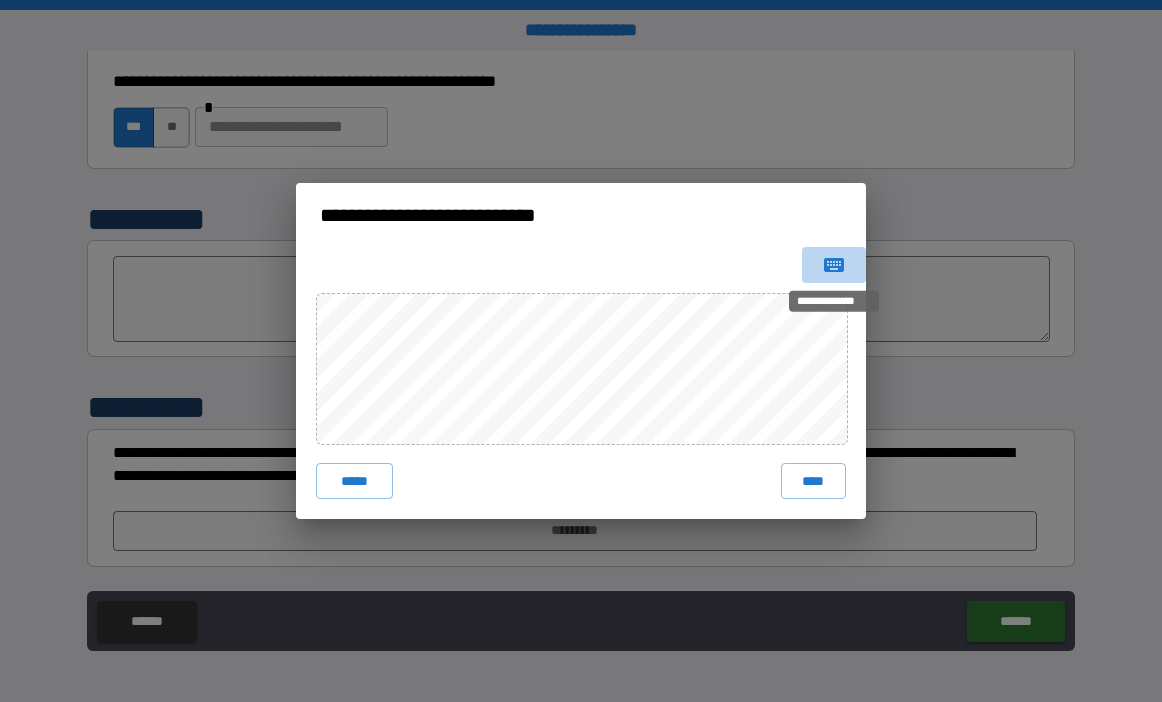 click 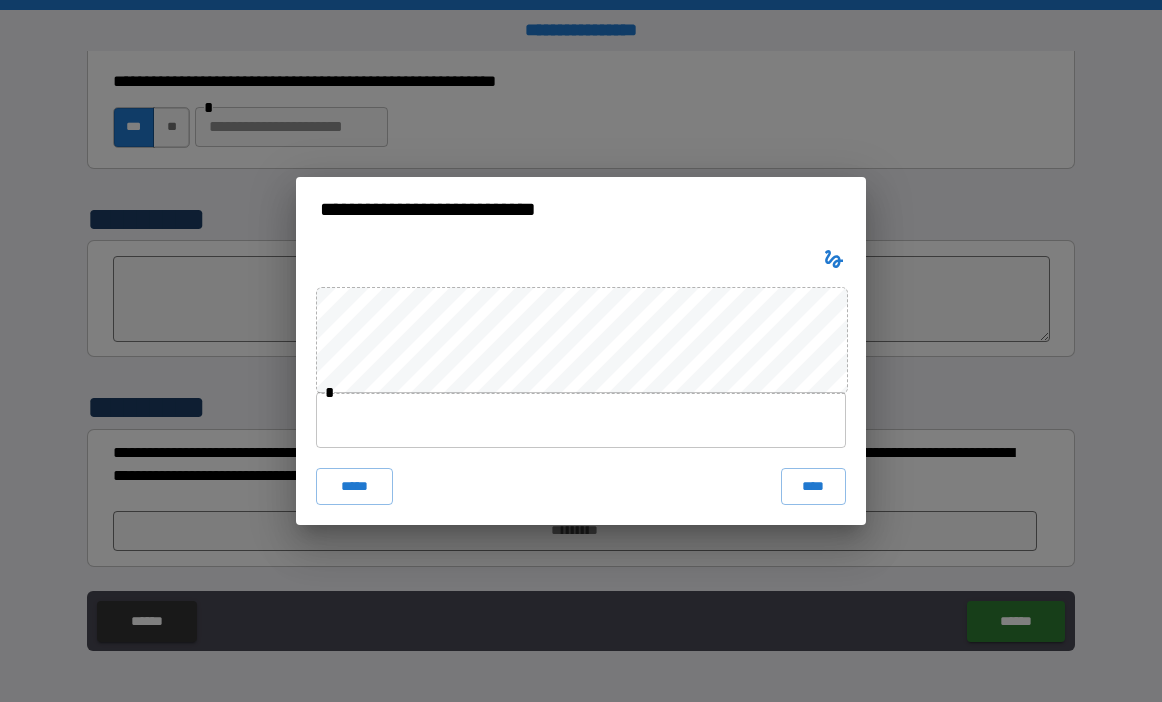 click at bounding box center (581, 420) 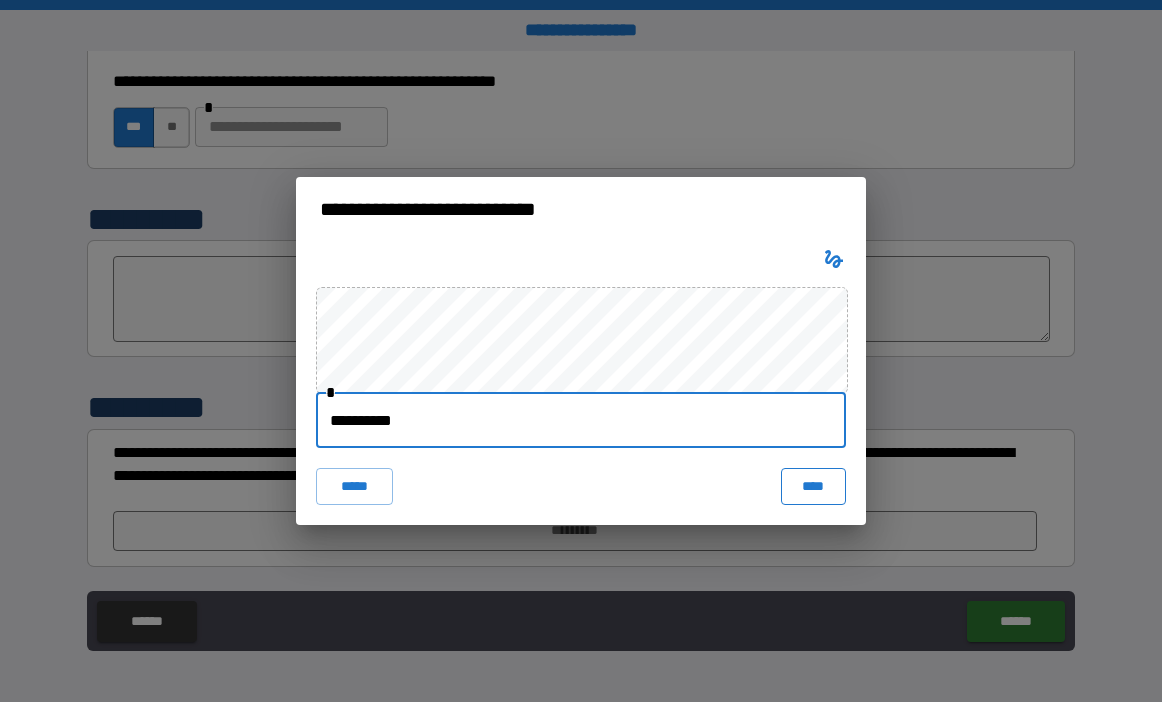 type on "**********" 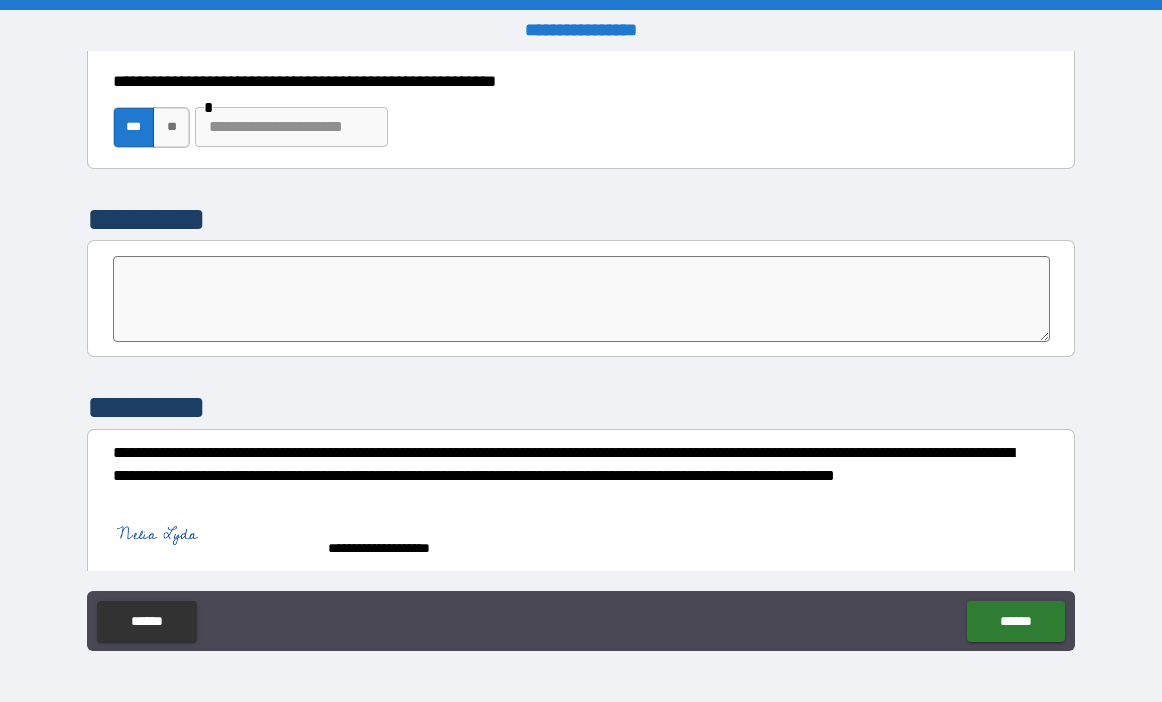 scroll, scrollTop: 5153, scrollLeft: 0, axis: vertical 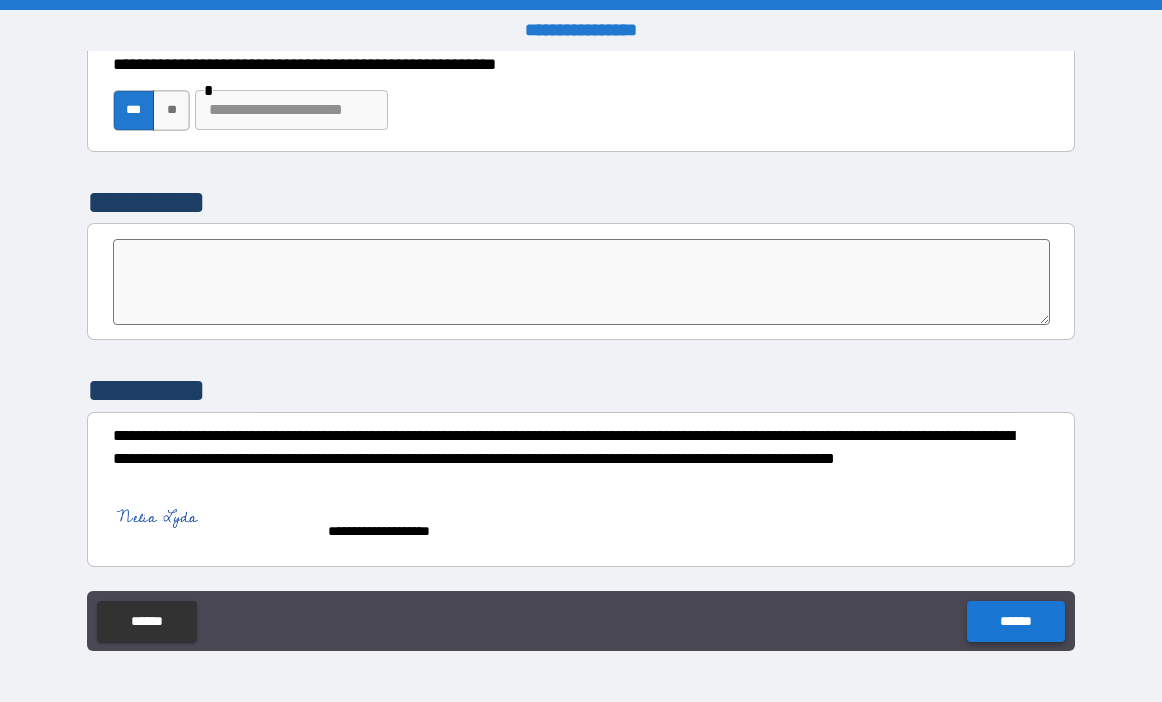 click on "******" at bounding box center [1015, 621] 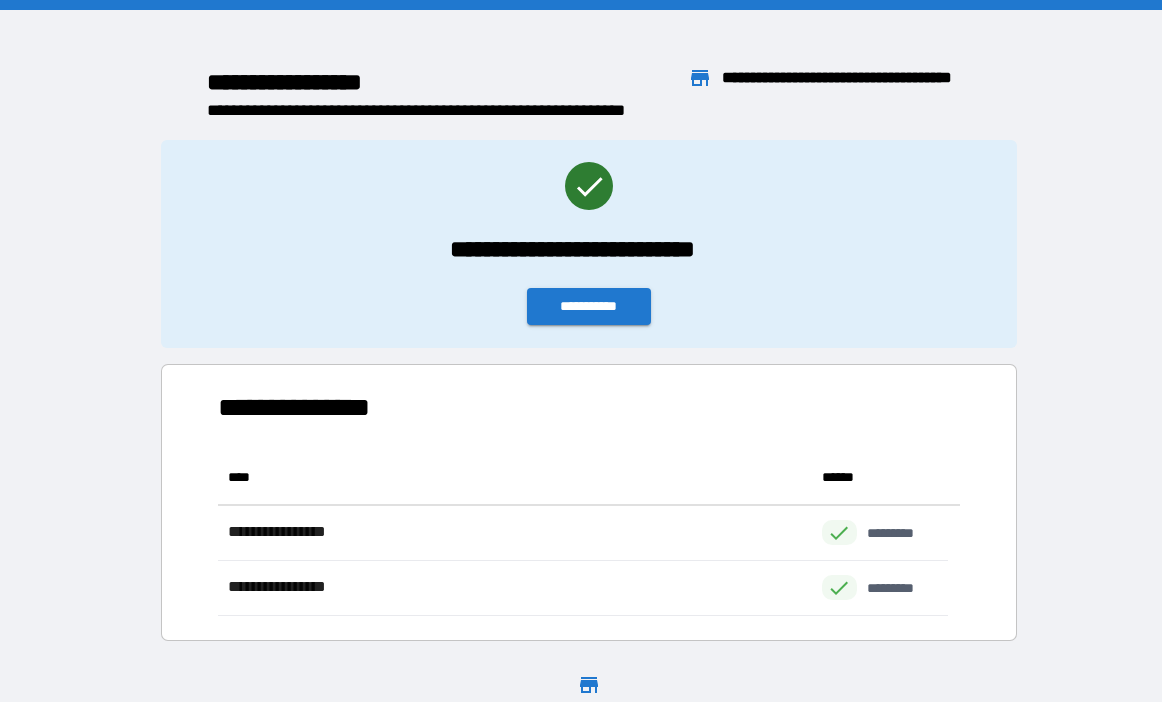scroll, scrollTop: 151, scrollLeft: 715, axis: both 